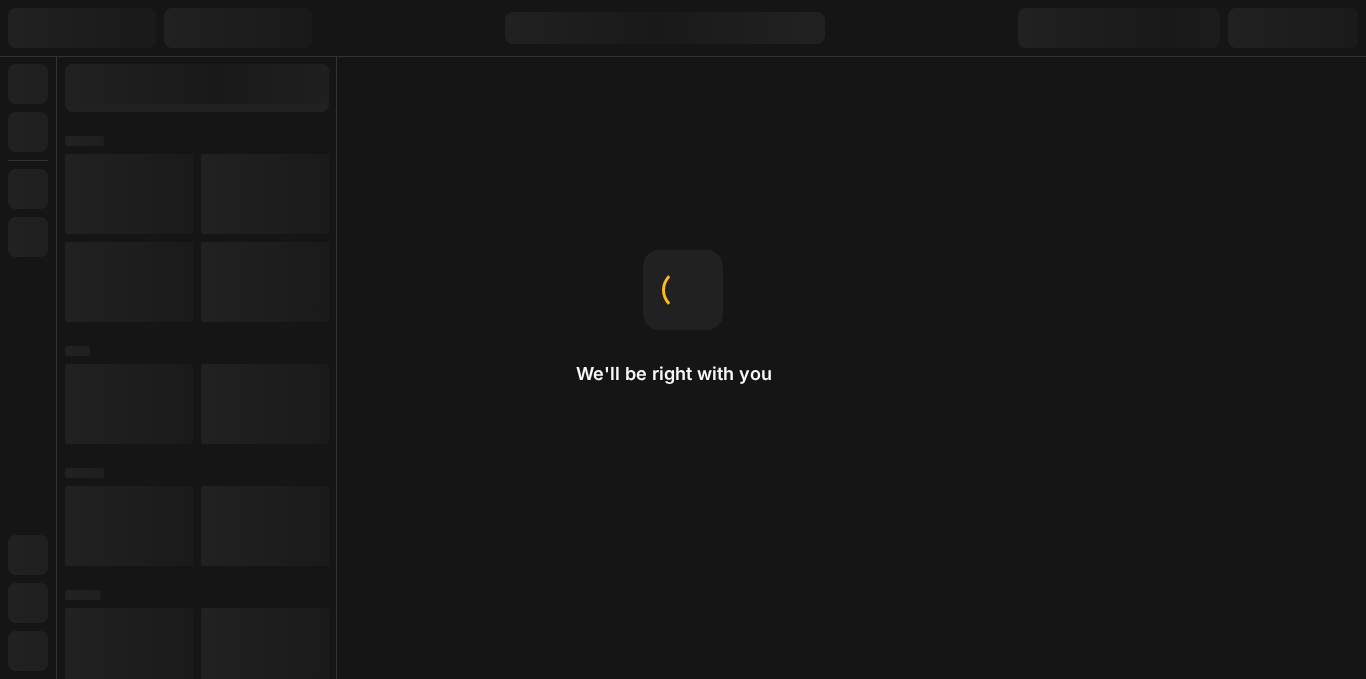 scroll, scrollTop: 0, scrollLeft: 0, axis: both 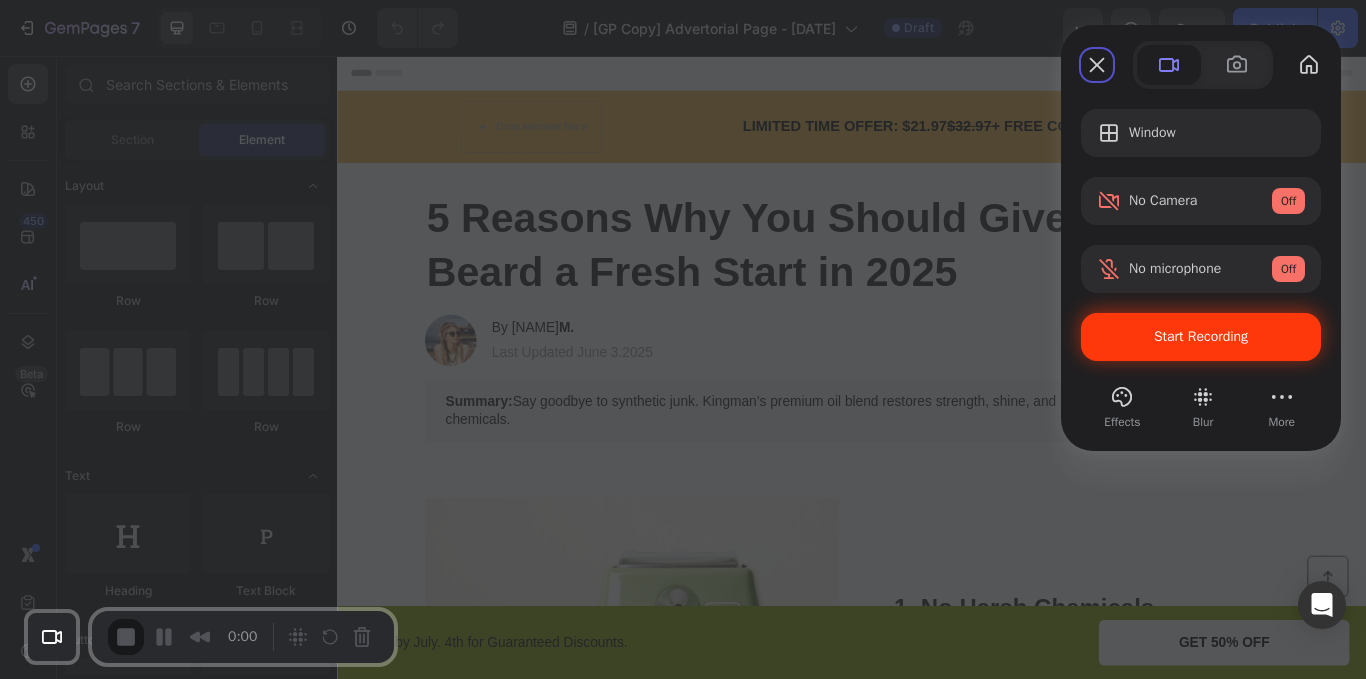 click on "Start Recording" at bounding box center [1201, 337] 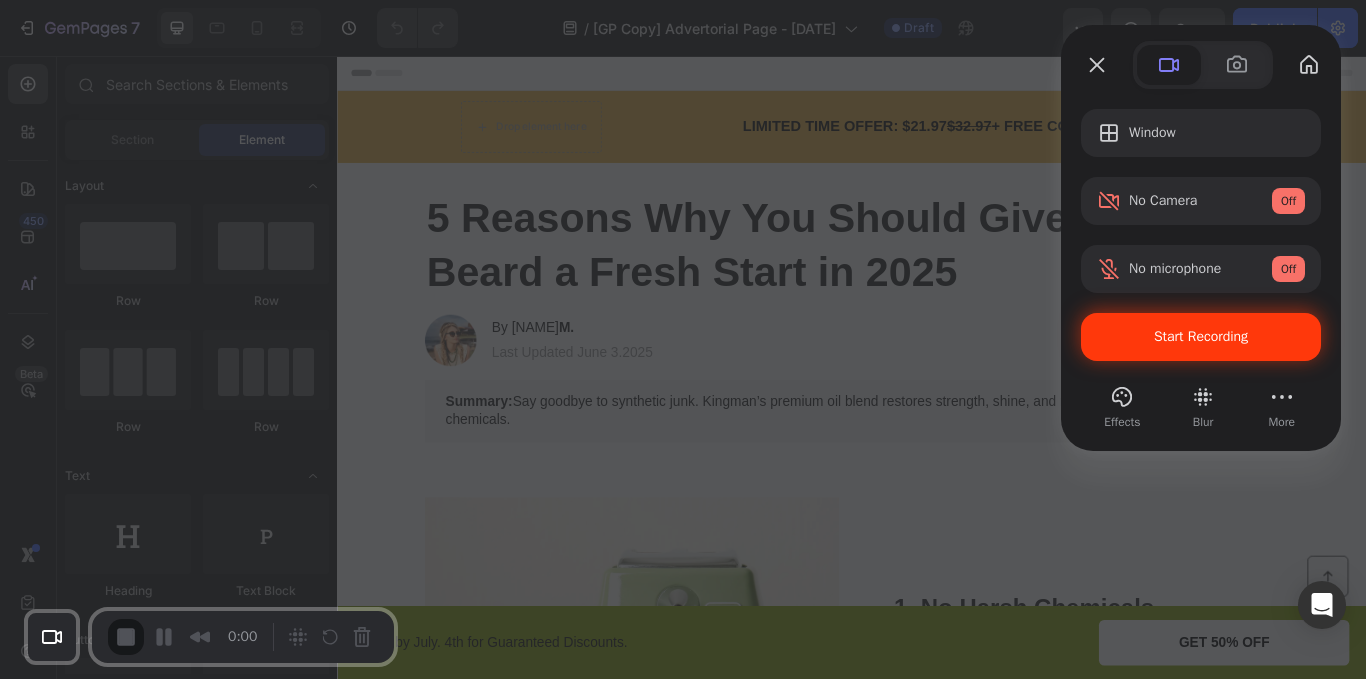 click on "Yes, proceed" at bounding box center [350, 1548] 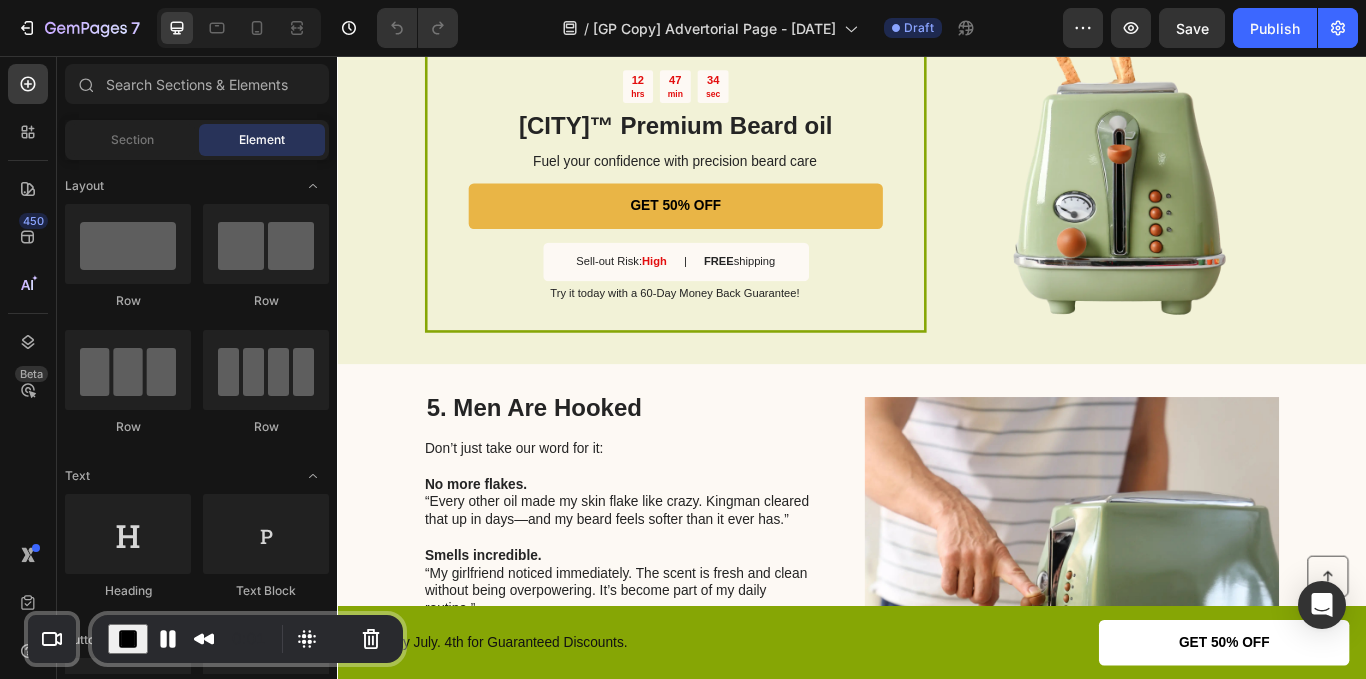 scroll, scrollTop: 2401, scrollLeft: 0, axis: vertical 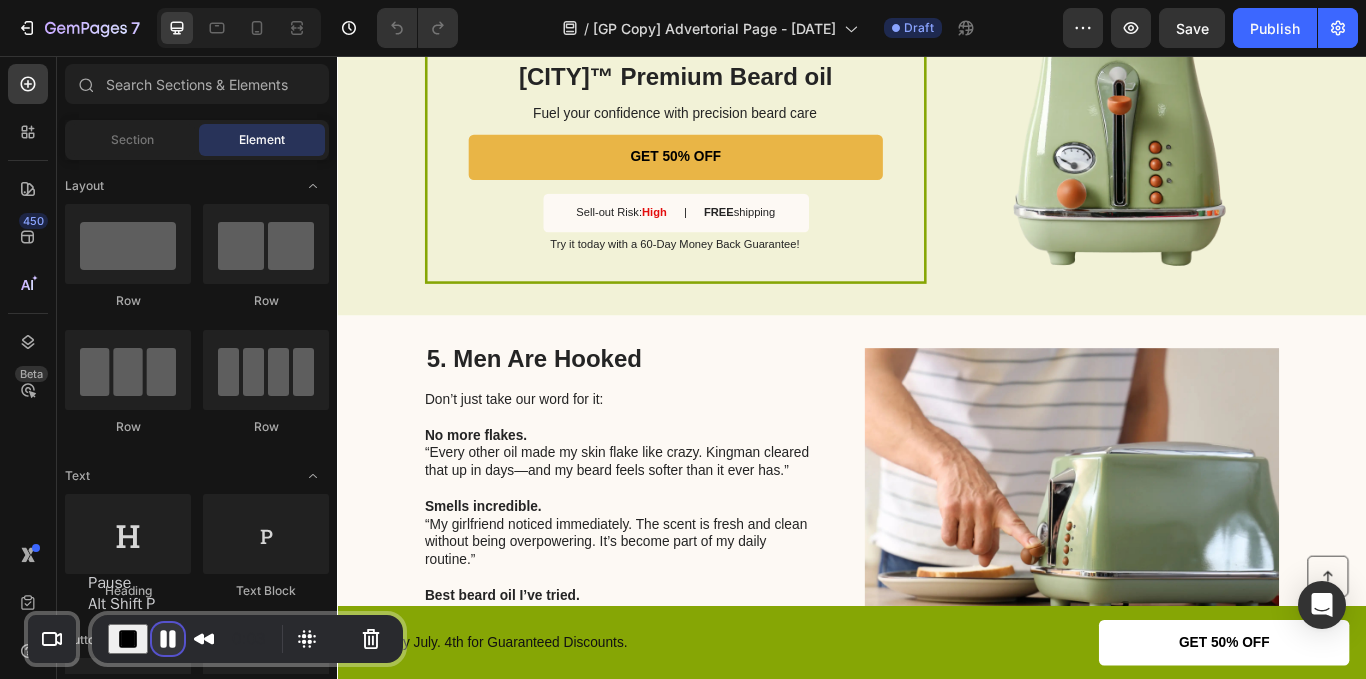 click at bounding box center [168, 639] 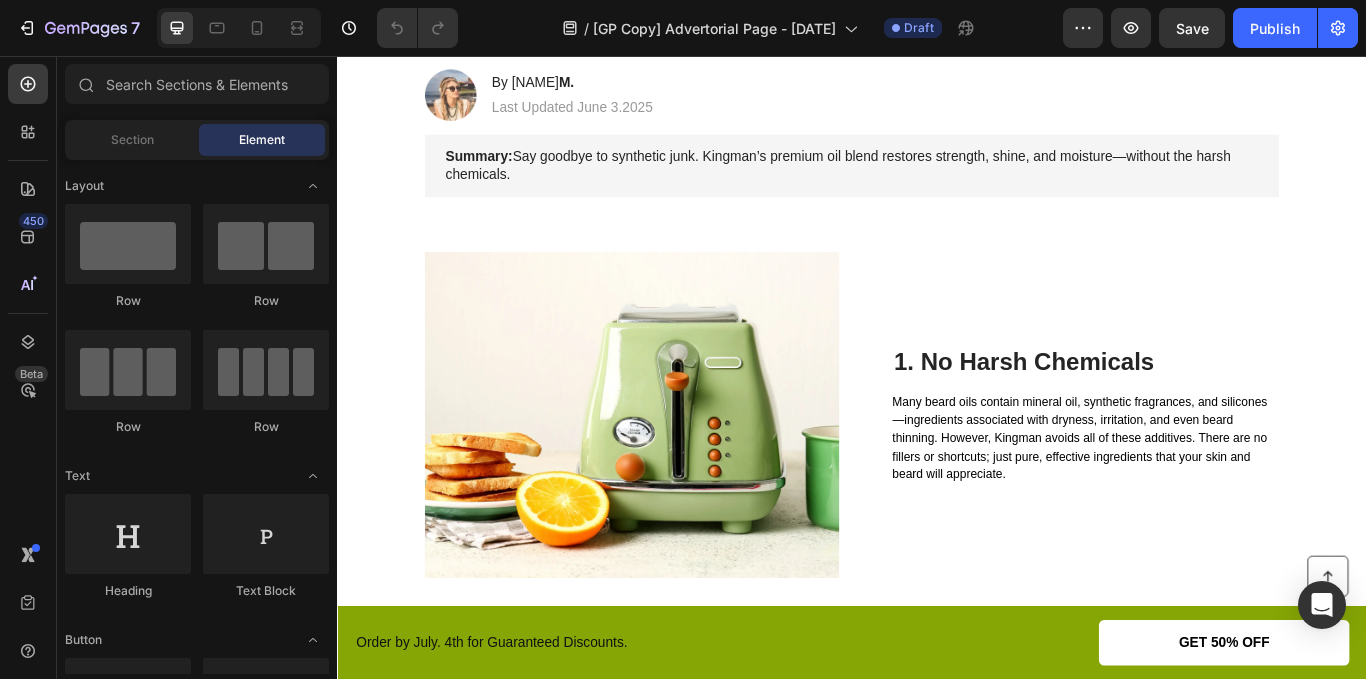 scroll, scrollTop: 285, scrollLeft: 0, axis: vertical 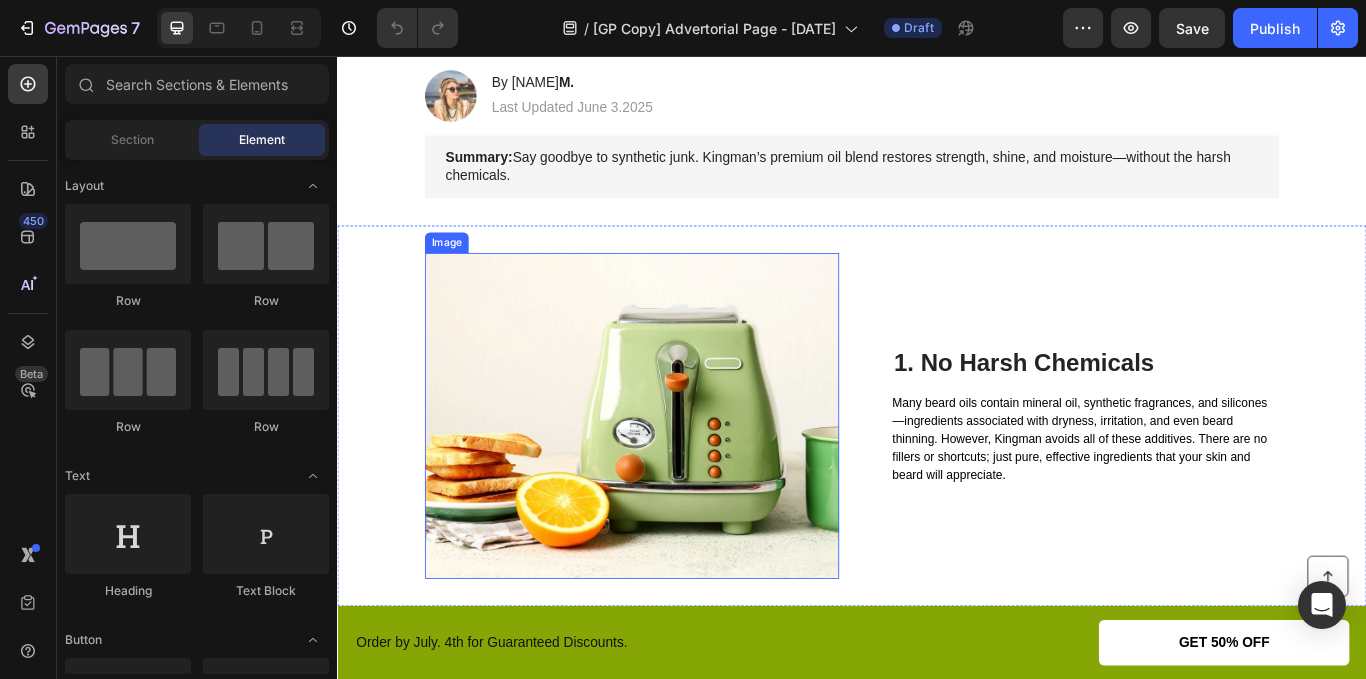 click at bounding box center (680, 476) 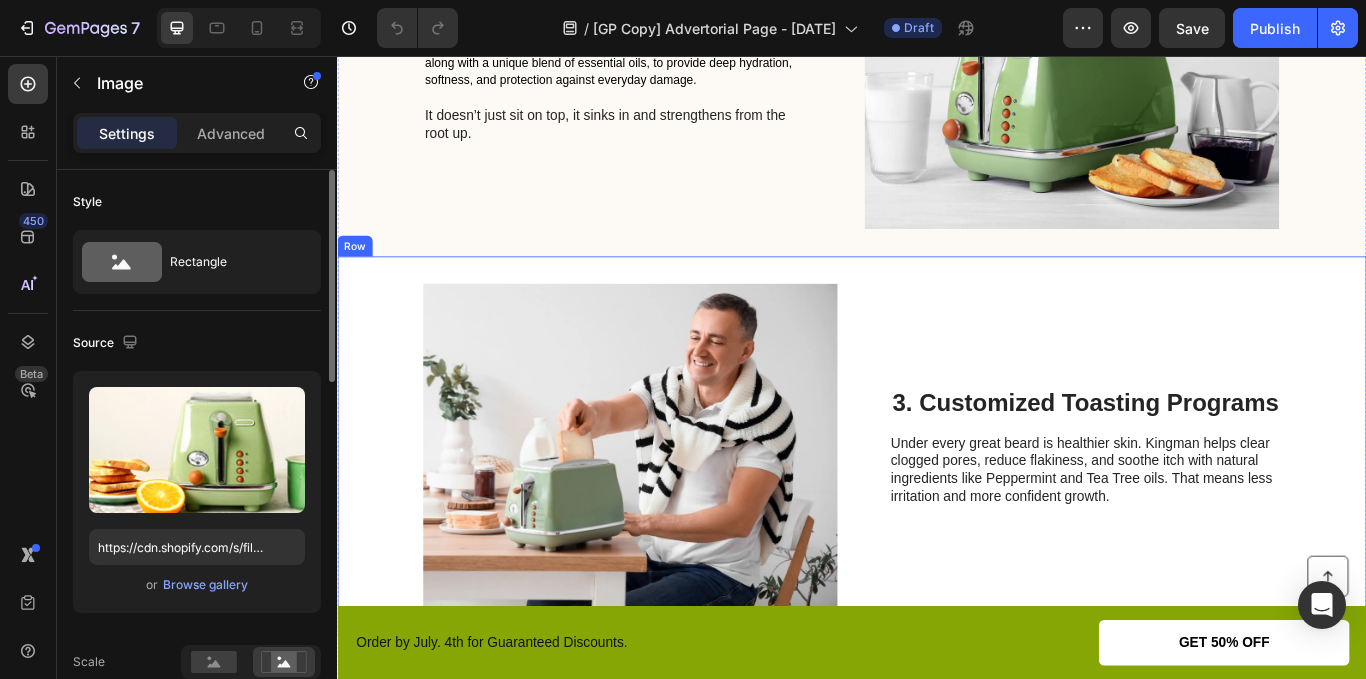 scroll, scrollTop: 1108, scrollLeft: 0, axis: vertical 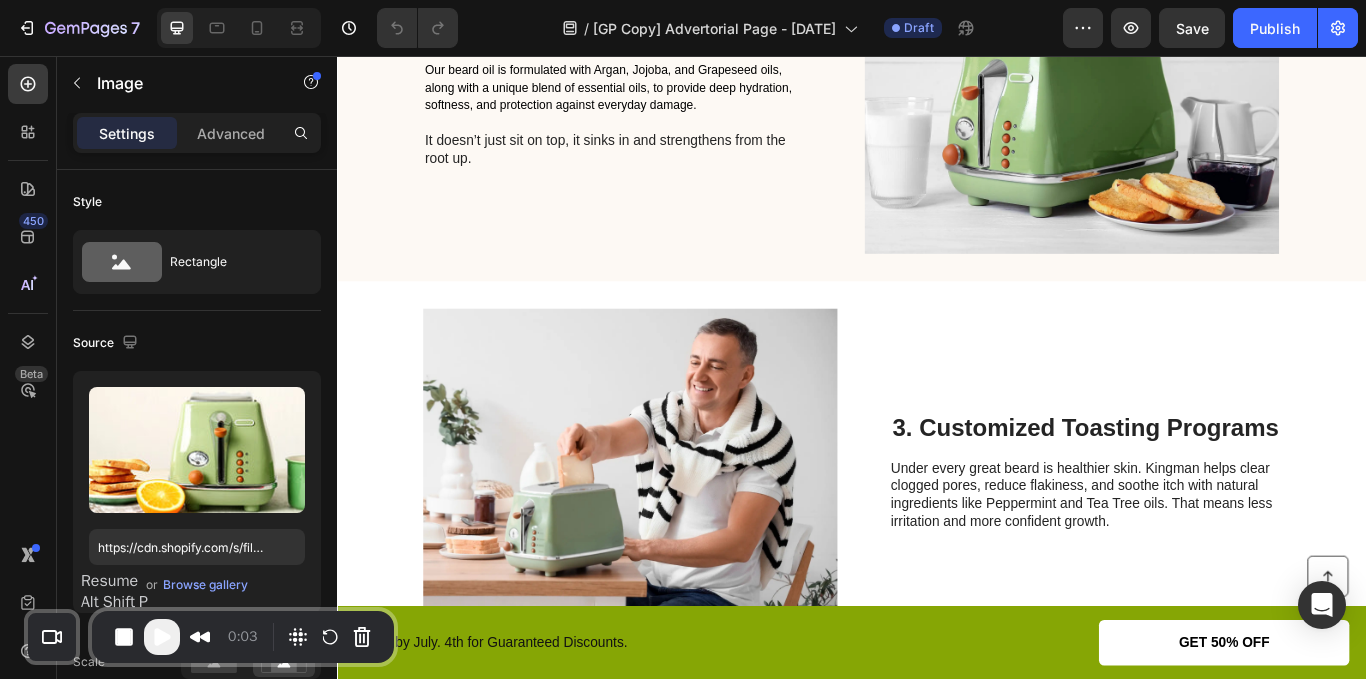 click at bounding box center (162, 637) 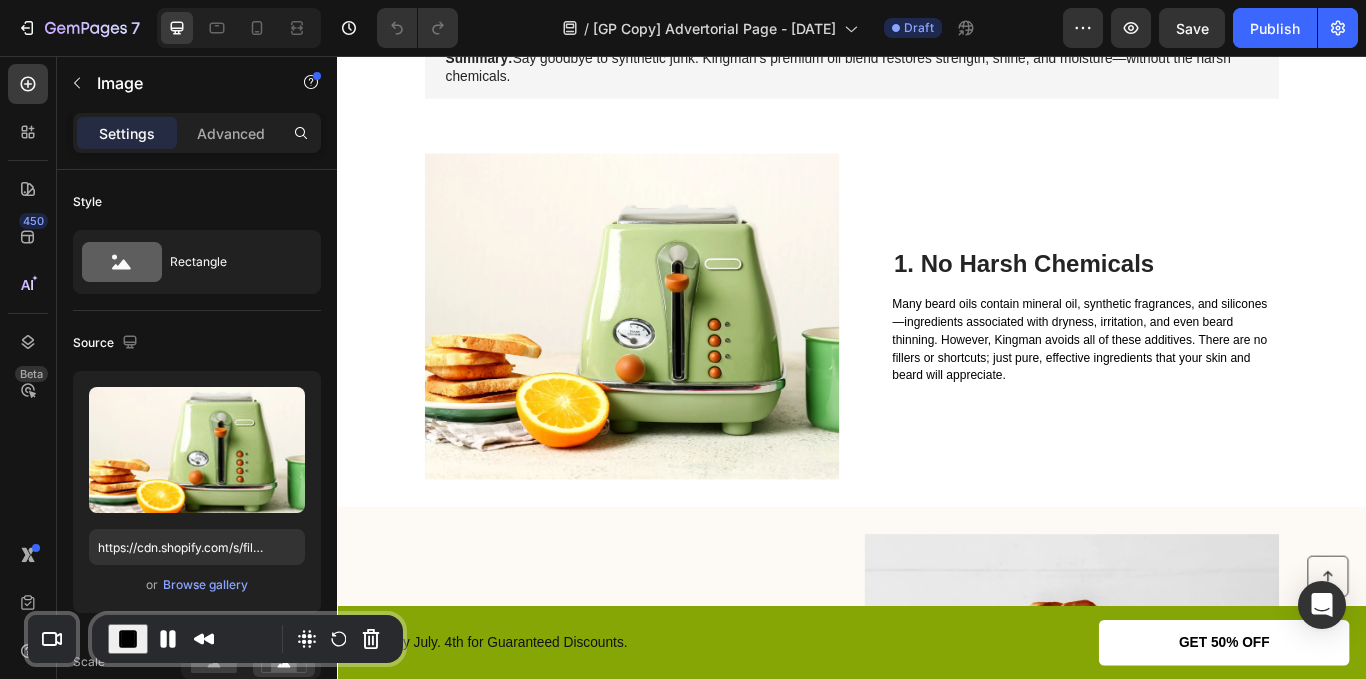 scroll, scrollTop: 406, scrollLeft: 0, axis: vertical 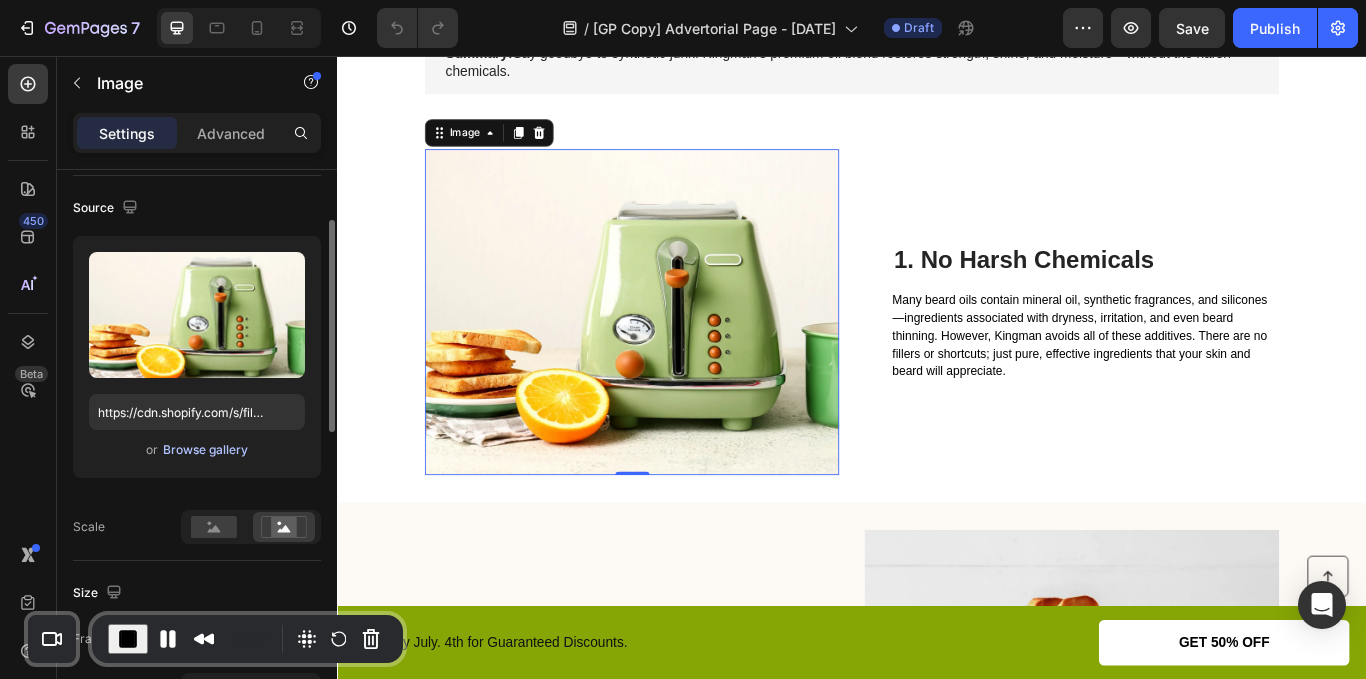 click on "Browse gallery" at bounding box center [205, 450] 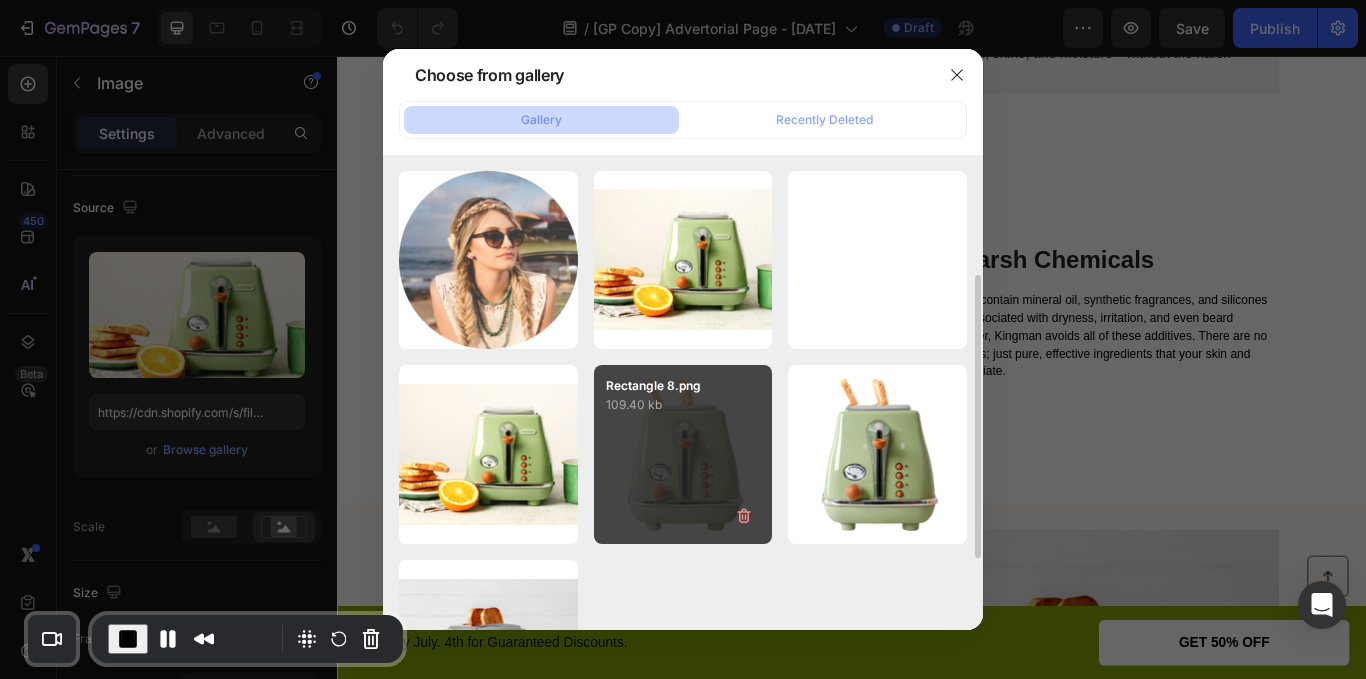 scroll, scrollTop: 198, scrollLeft: 0, axis: vertical 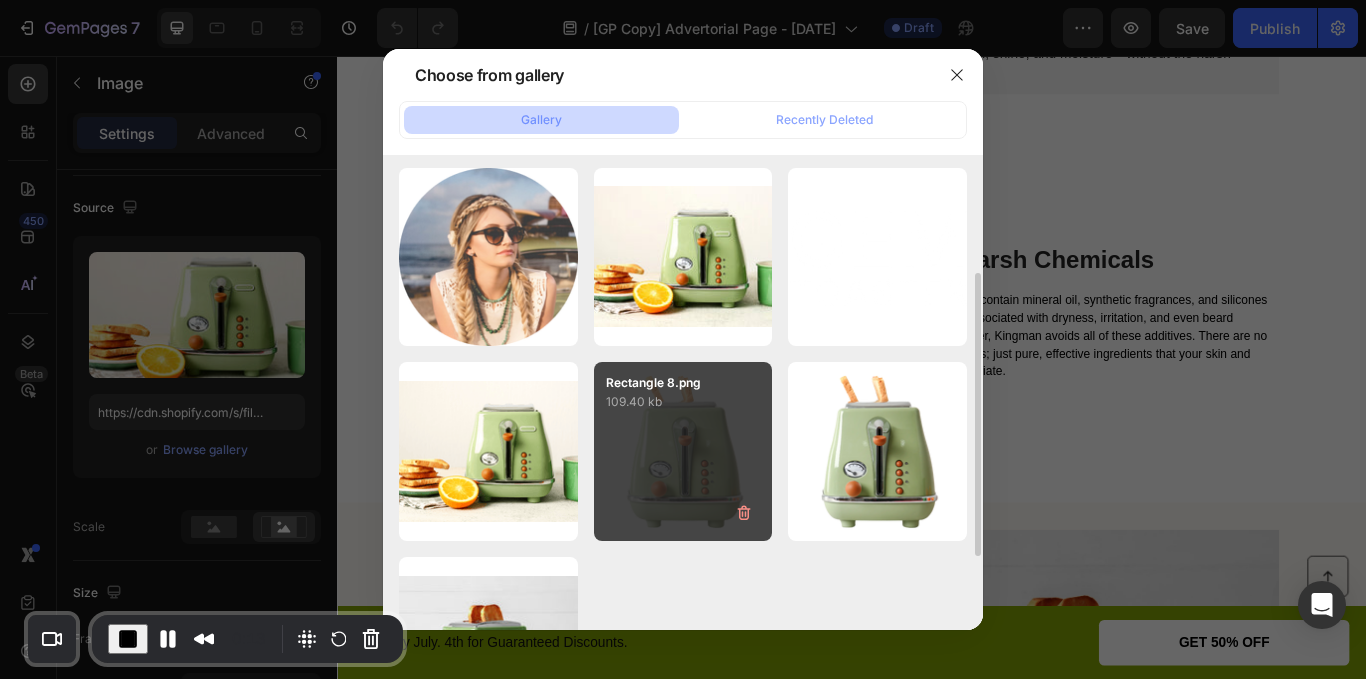 click on "Rectangle 8.png 109.40 kb" at bounding box center (683, 451) 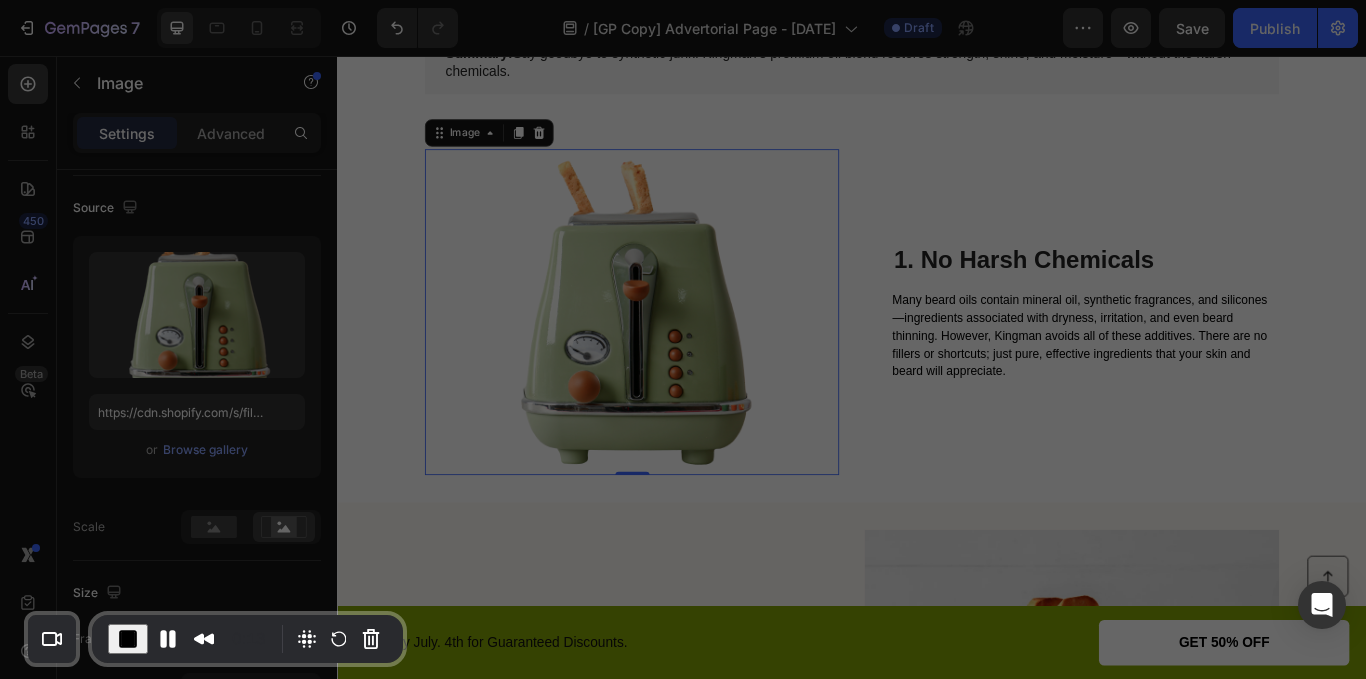 click on "Rectangle 8.png 109.40 kb" at bounding box center [683, 451] 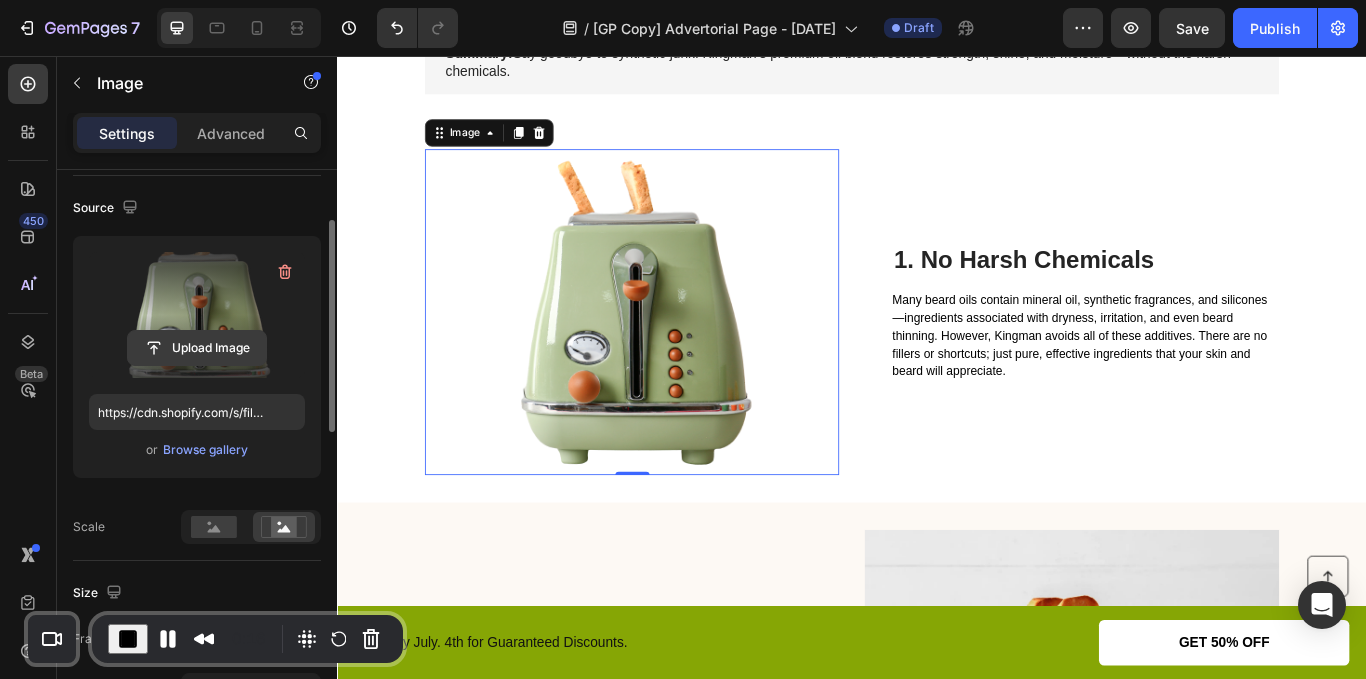 click 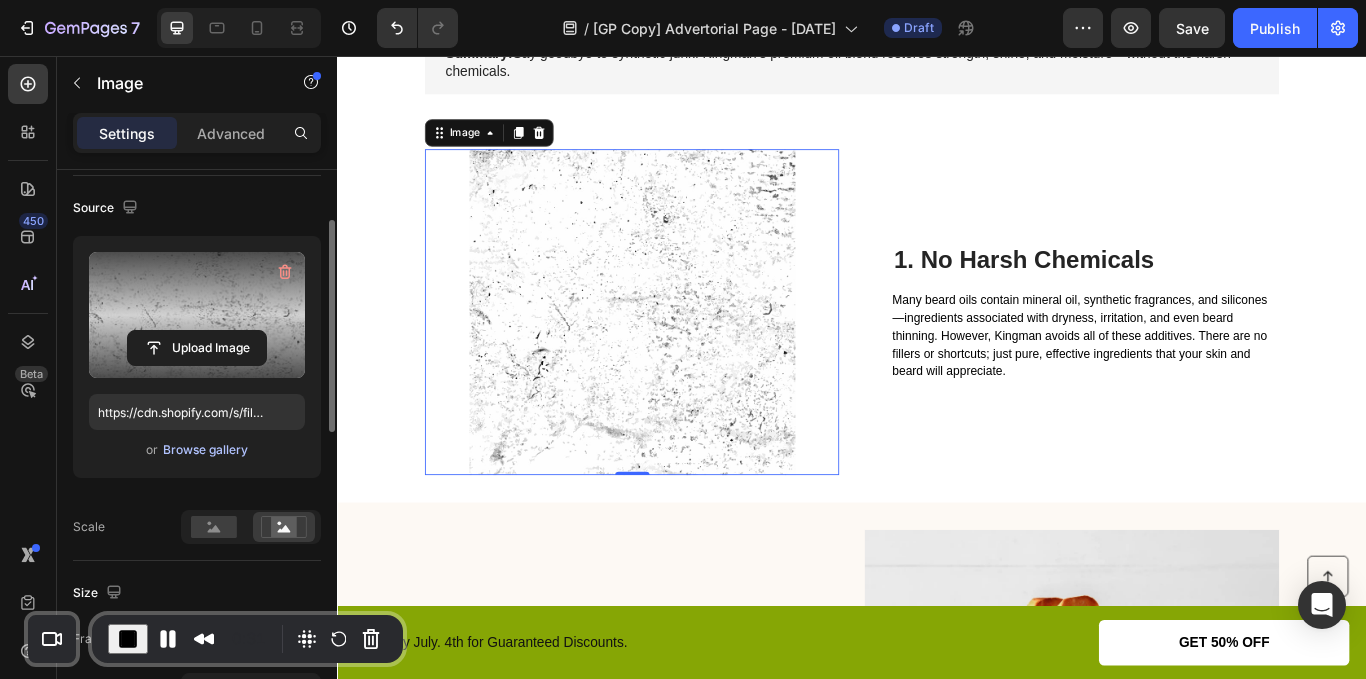 click on "Browse gallery" at bounding box center [205, 450] 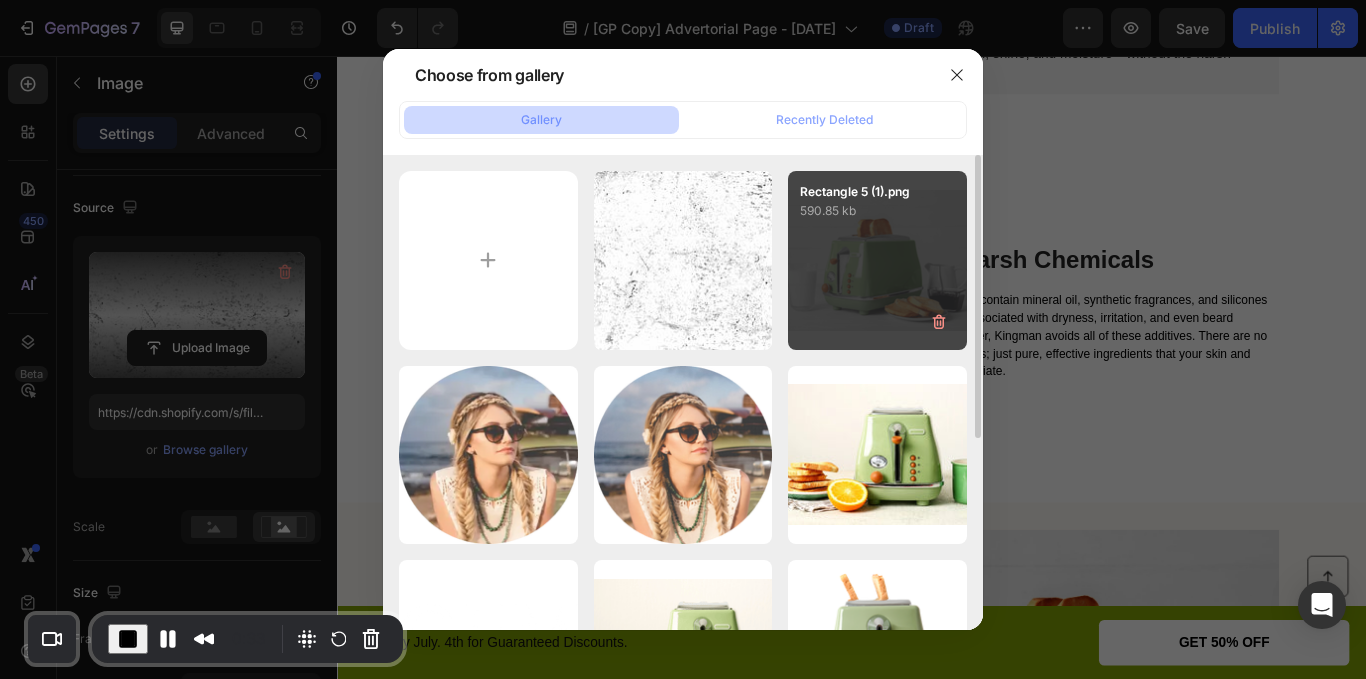 click on "Rectangle 5 (1).png 590.85 kb" at bounding box center [877, 260] 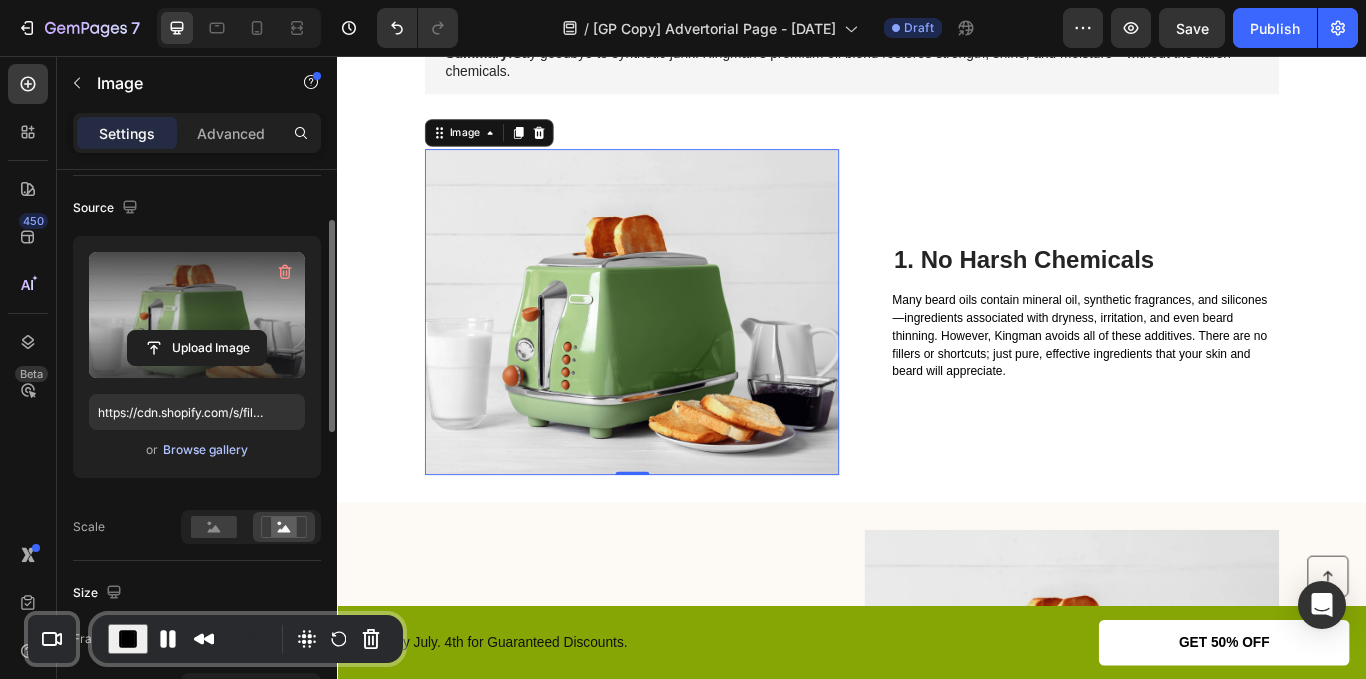 click on "Browse gallery" at bounding box center (205, 450) 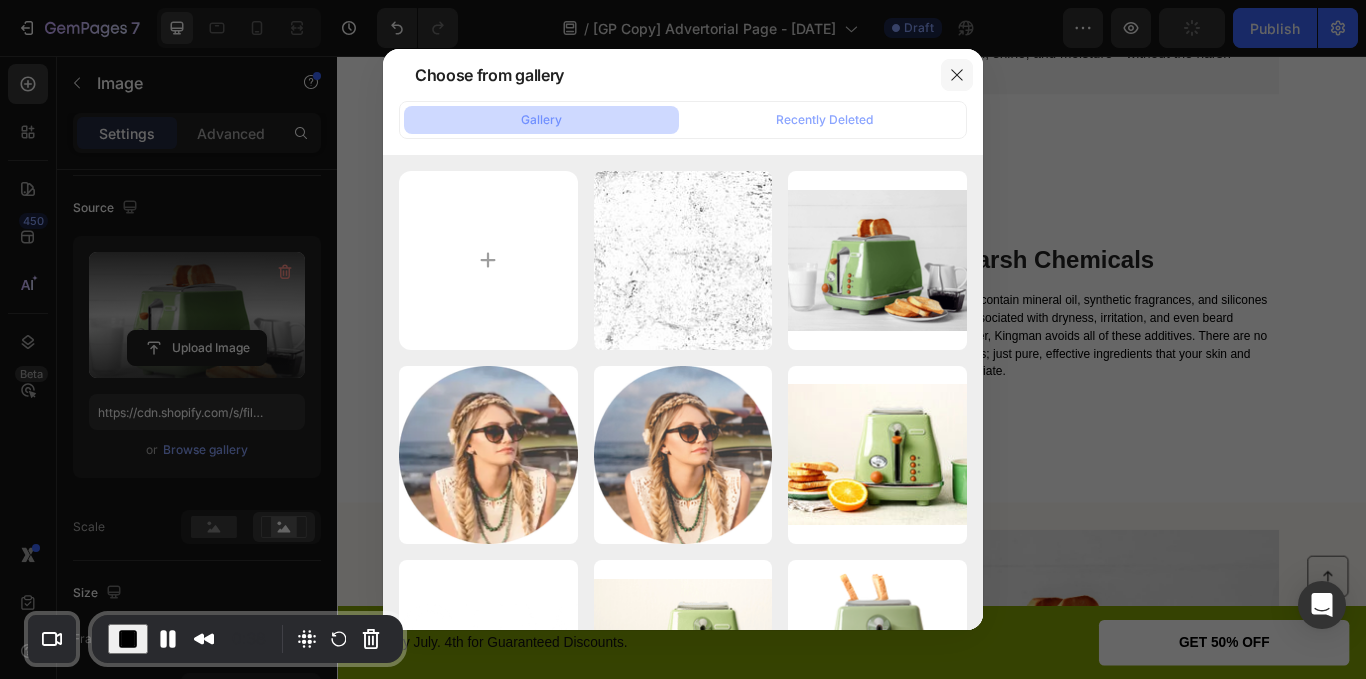 click 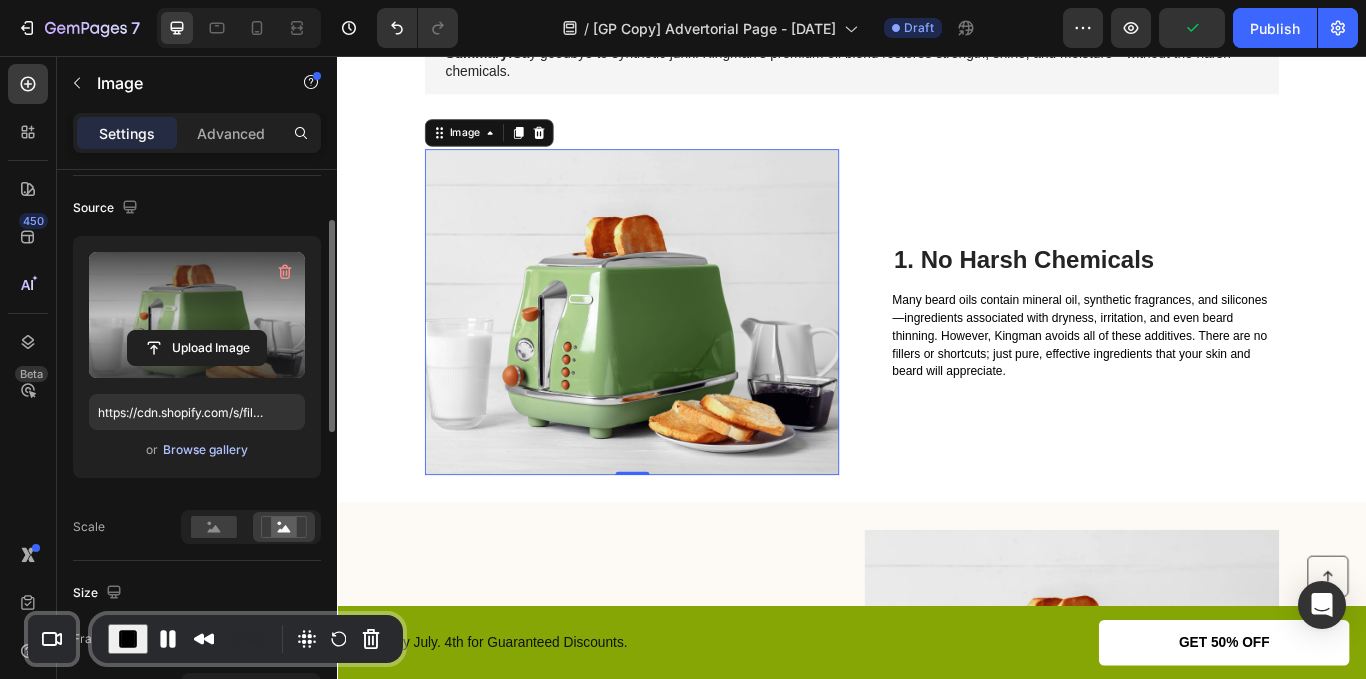 click on "Browse gallery" at bounding box center (205, 450) 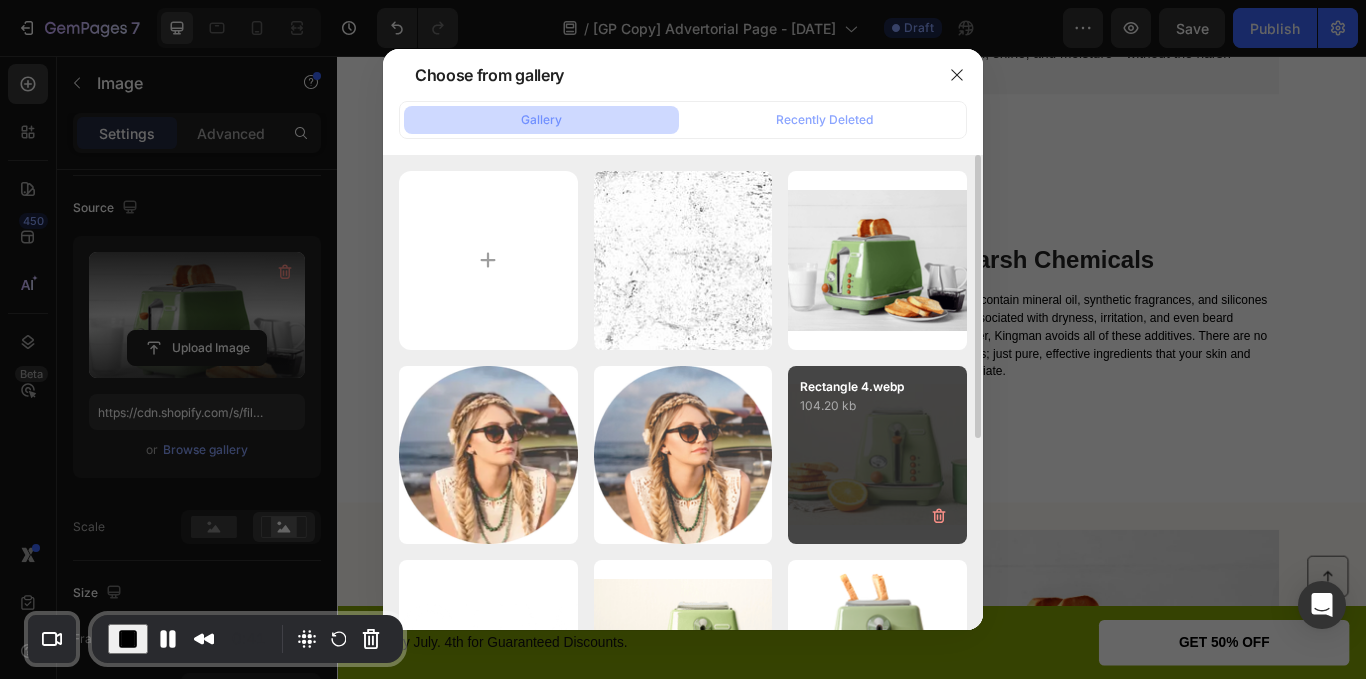 click on "Rectangle 4.webp 104.20 kb" at bounding box center [877, 455] 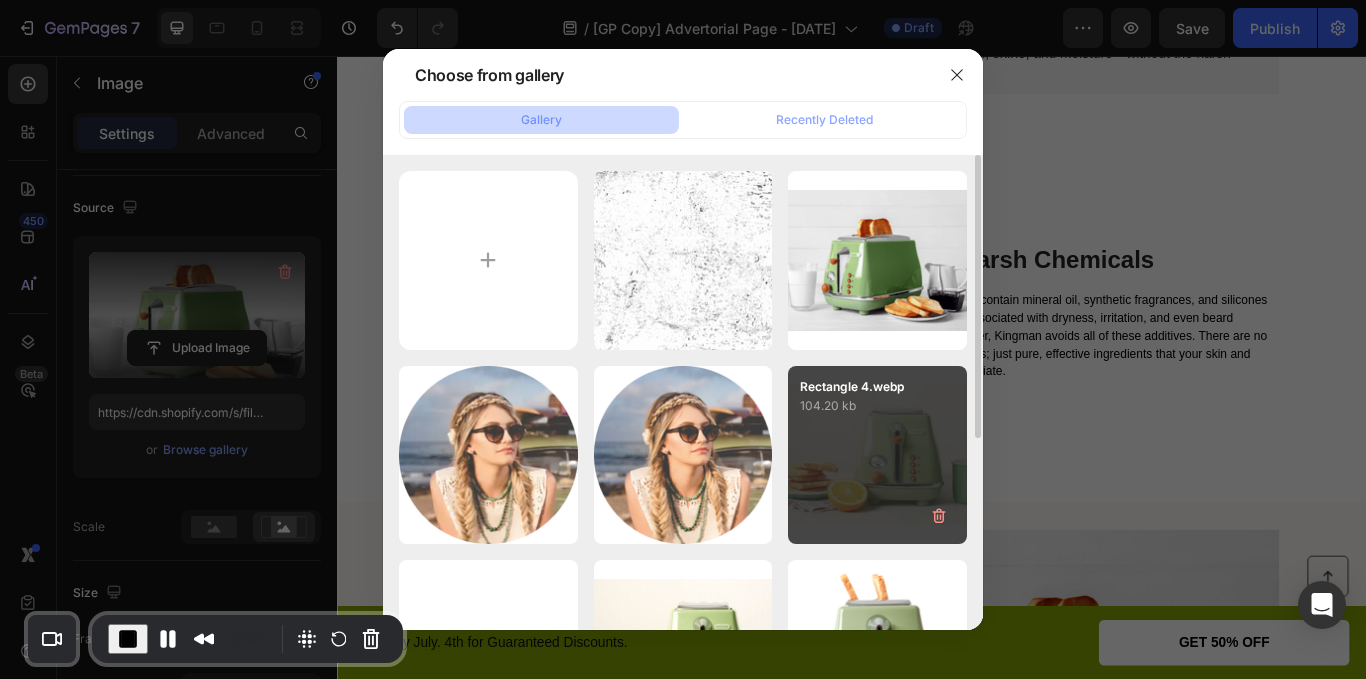 type on "https://cdn.shopify.com/s/files/1/0758/4497/6890/files/gempages_577205332548256294-926e2520-8f14-4122-8413-21371421c4fb.webp" 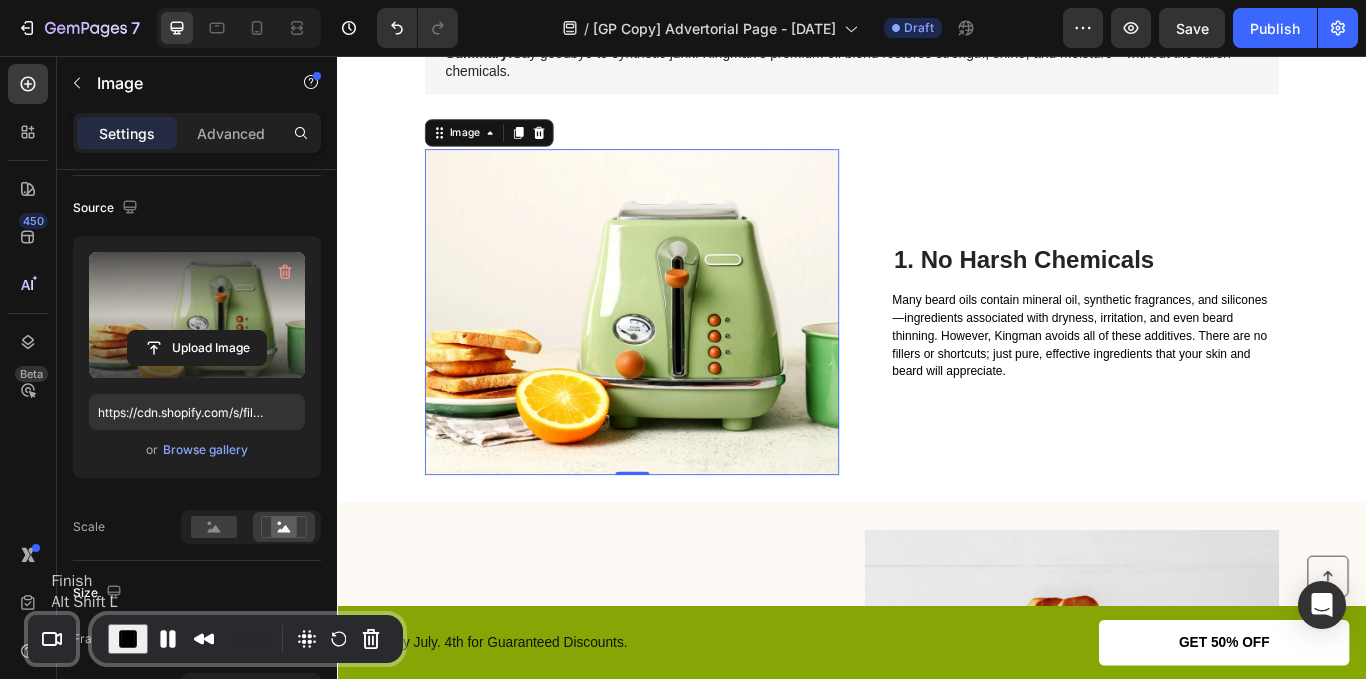 click at bounding box center (128, 639) 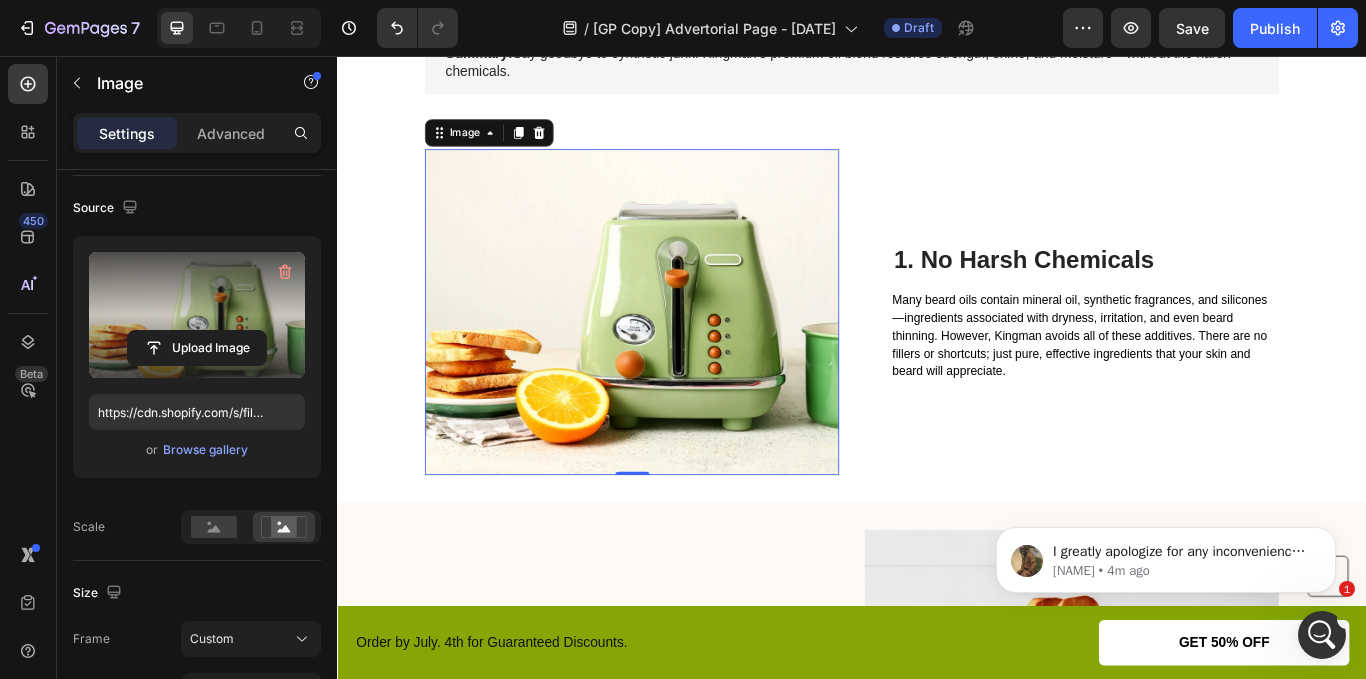 scroll, scrollTop: 0, scrollLeft: 0, axis: both 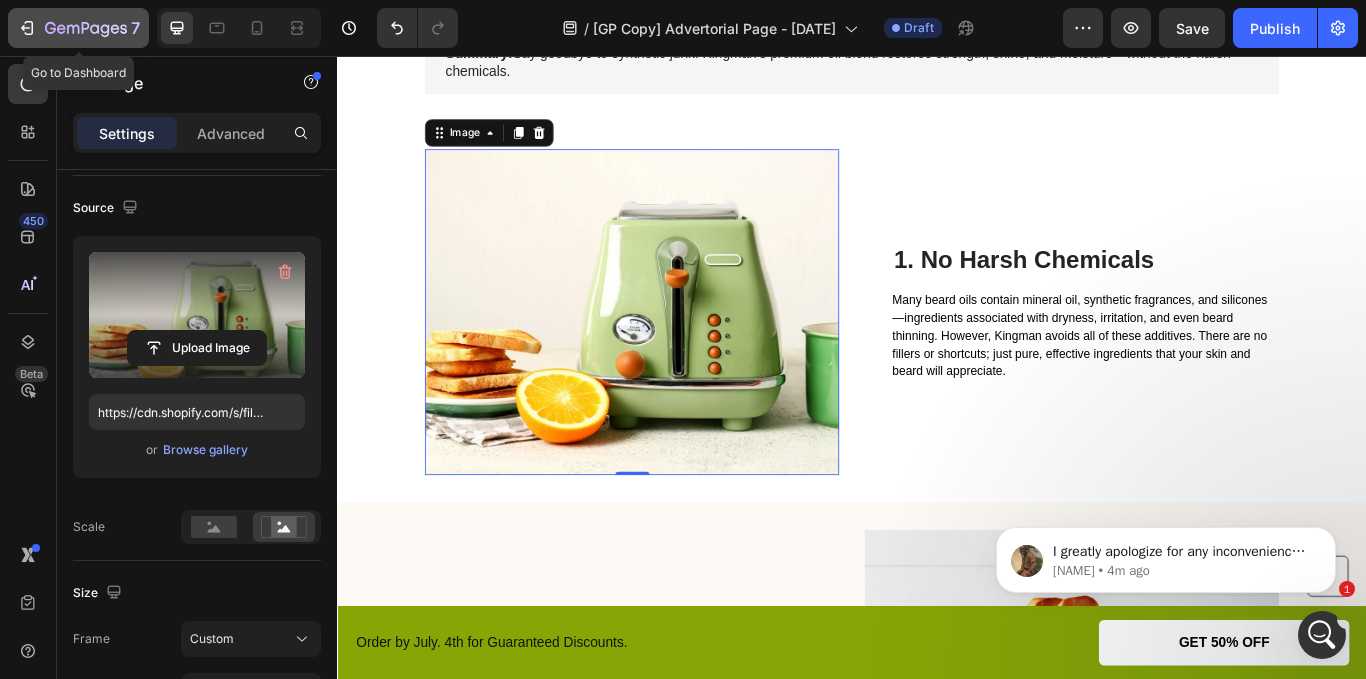 click 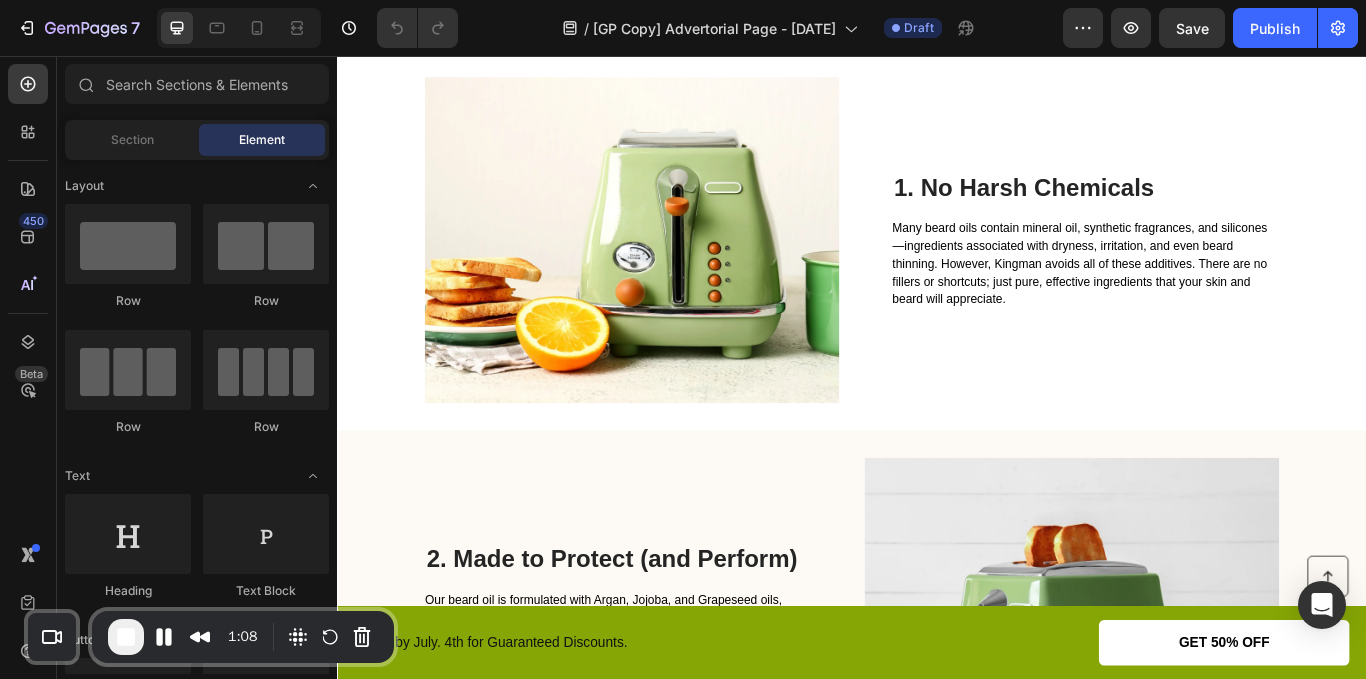 scroll, scrollTop: 488, scrollLeft: 0, axis: vertical 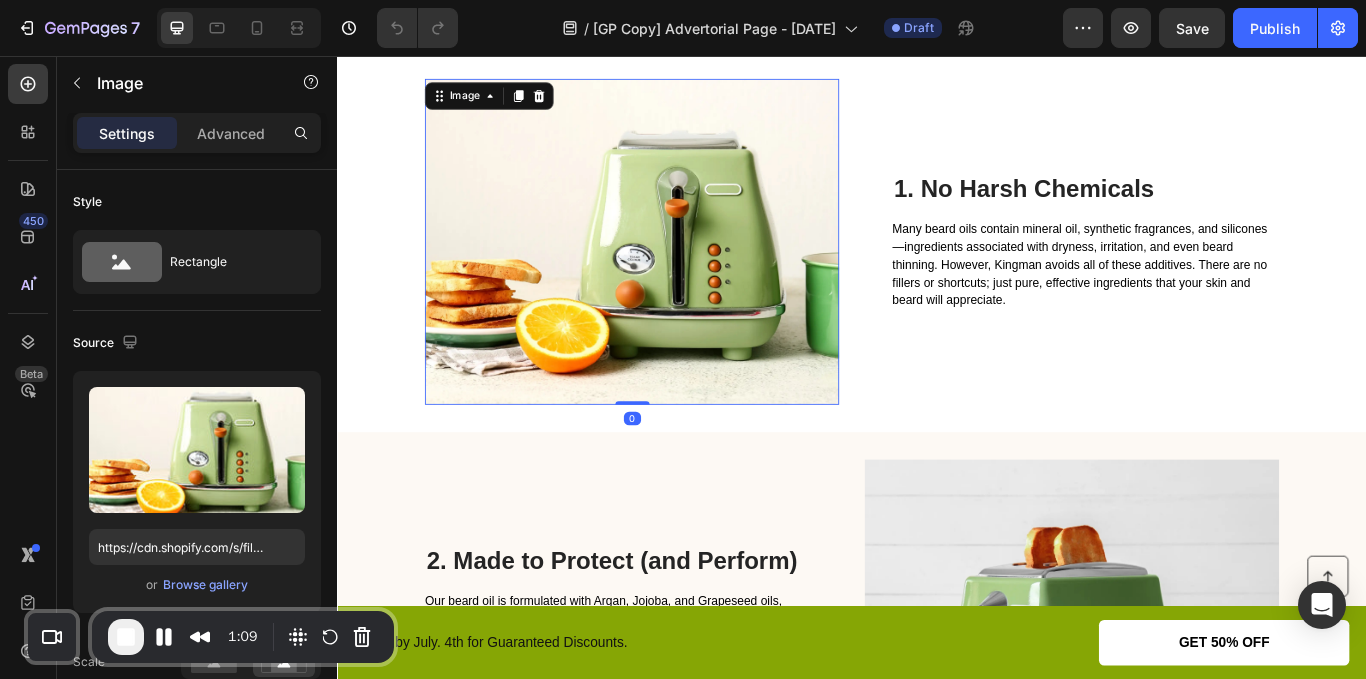 click at bounding box center (680, 273) 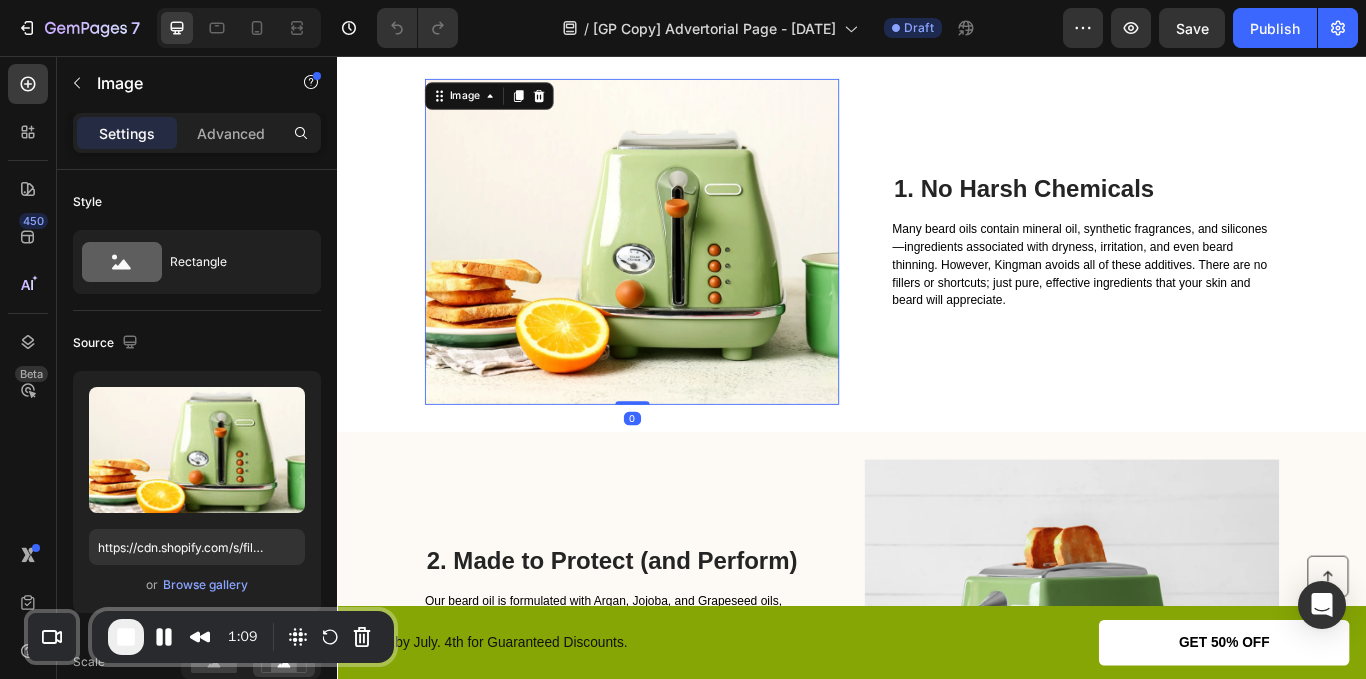scroll, scrollTop: 0, scrollLeft: 0, axis: both 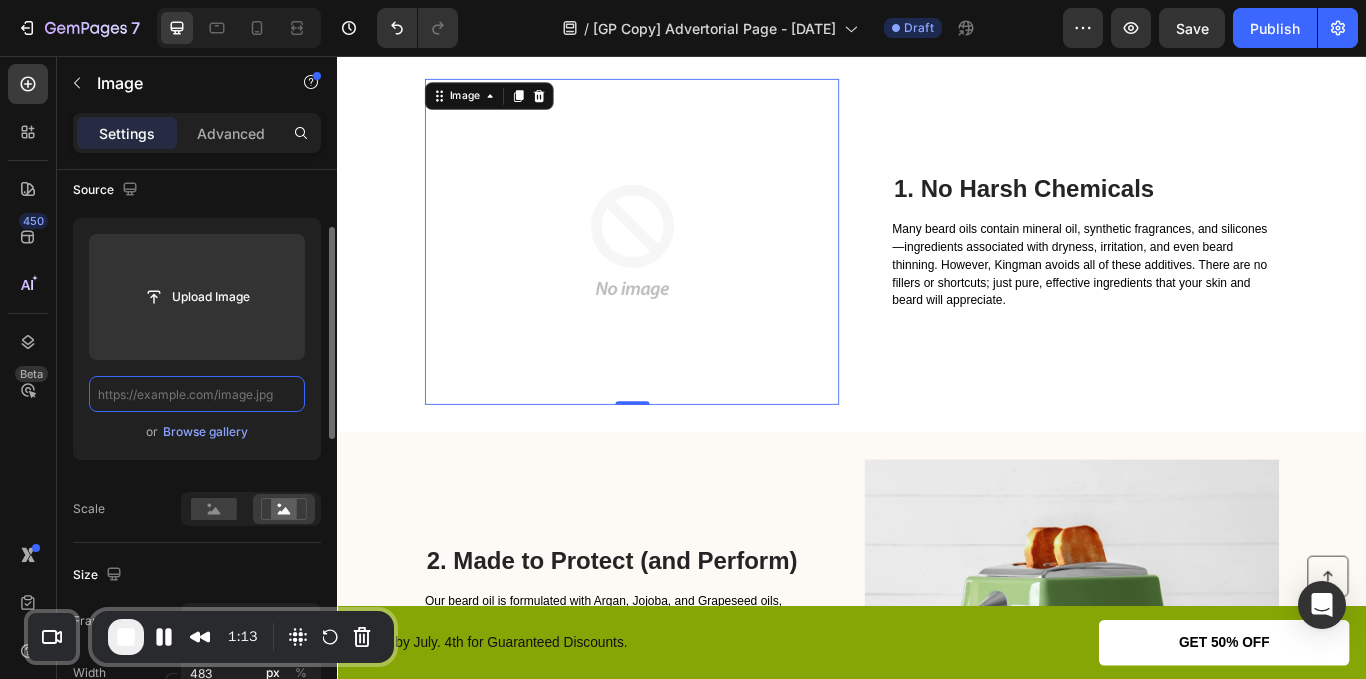 drag, startPoint x: 280, startPoint y: 396, endPoint x: 180, endPoint y: 399, distance: 100.04499 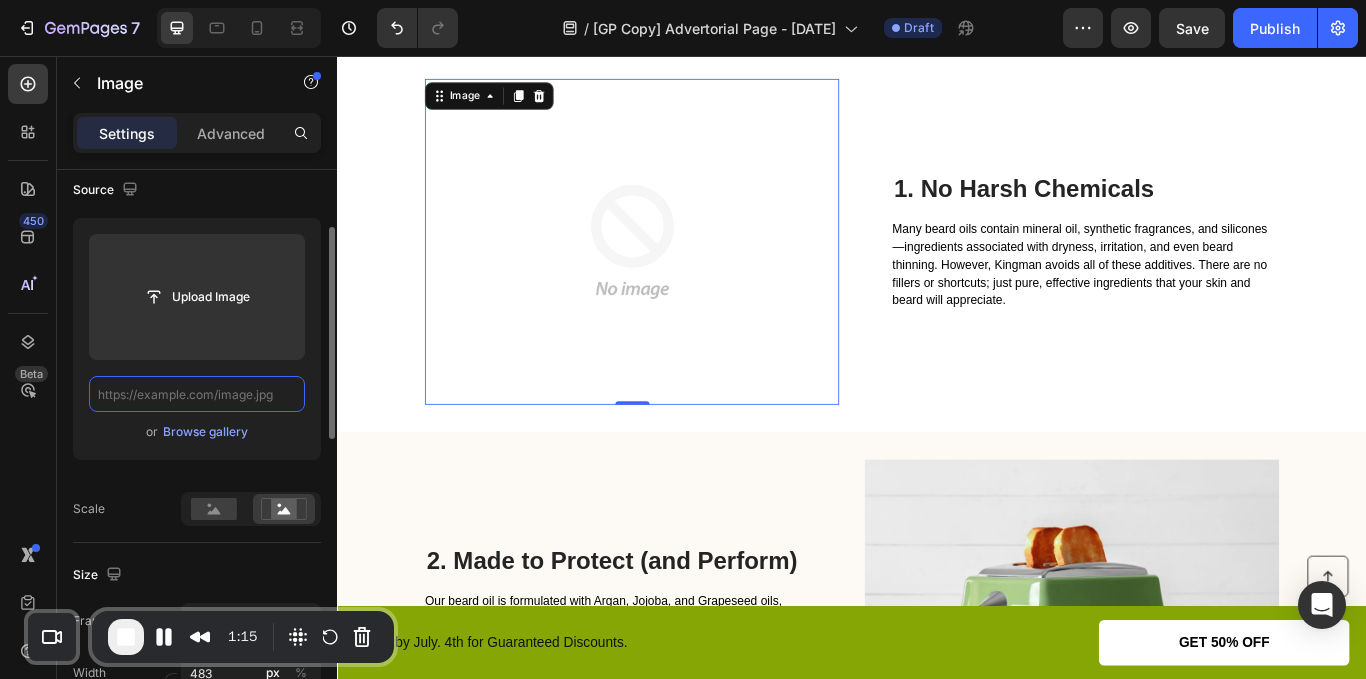 paste on "https://cdn.shopify.com/s/files/1/0758/4497/6890/files/gempages_577205332548256294-20aeeaec-fb71-431f-941b-a15d666f65c0.jpg?v=1754080983" 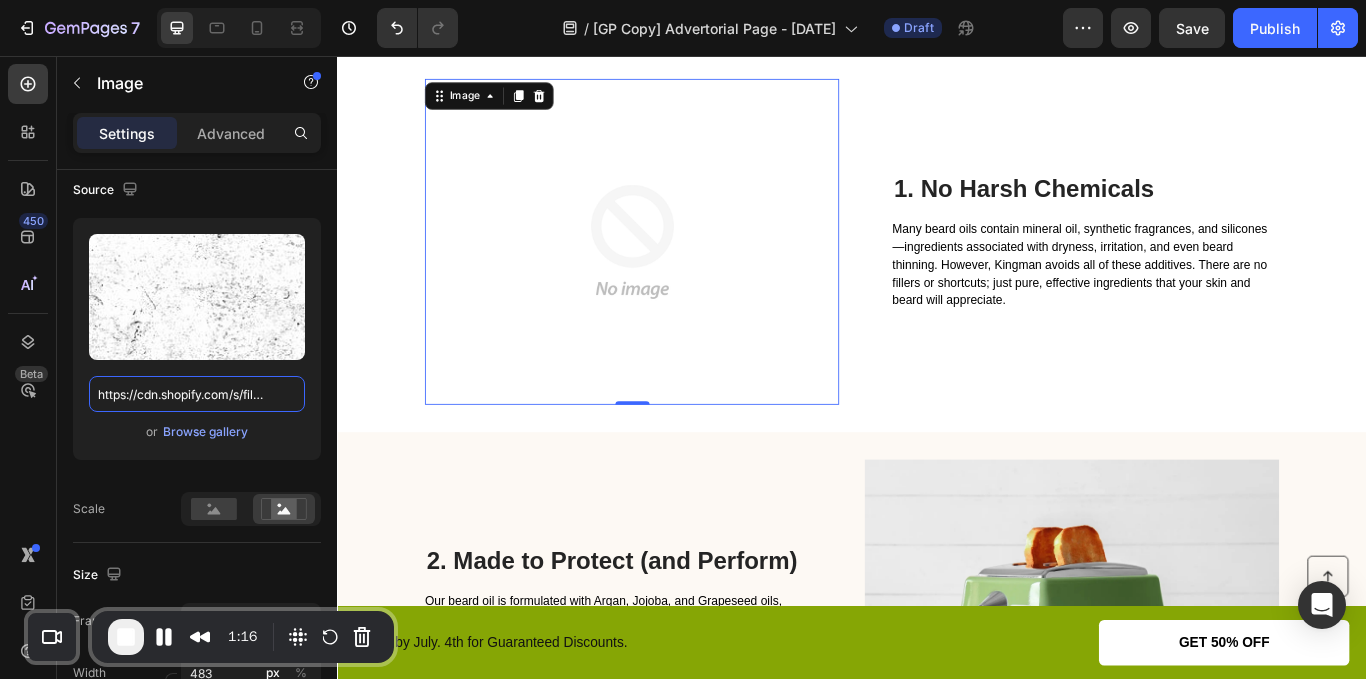 scroll, scrollTop: 0, scrollLeft: 698, axis: horizontal 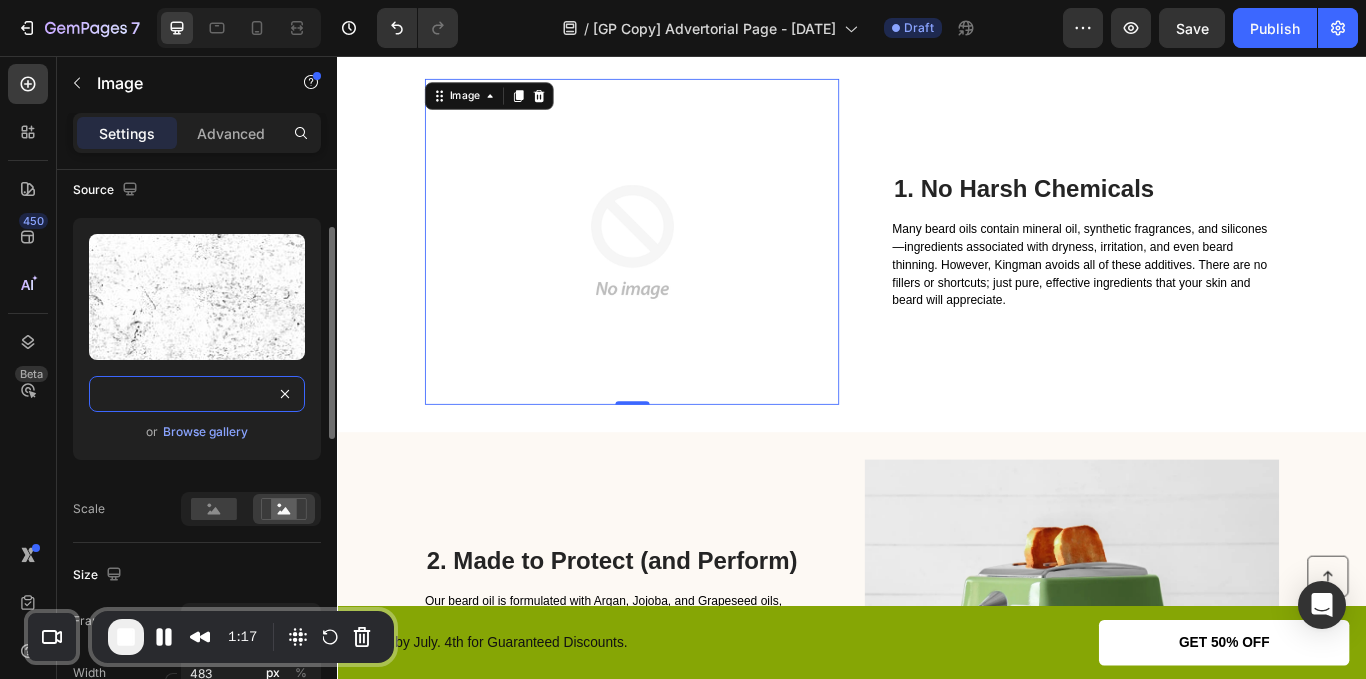 click on "https://cdn.shopify.com/s/files/1/0758/4497/6890/files/gempages_577205332548256294-20aeeaec-fb71-431f-941b-a15d666f65c0.jpg?v=1754080983" at bounding box center [197, 394] 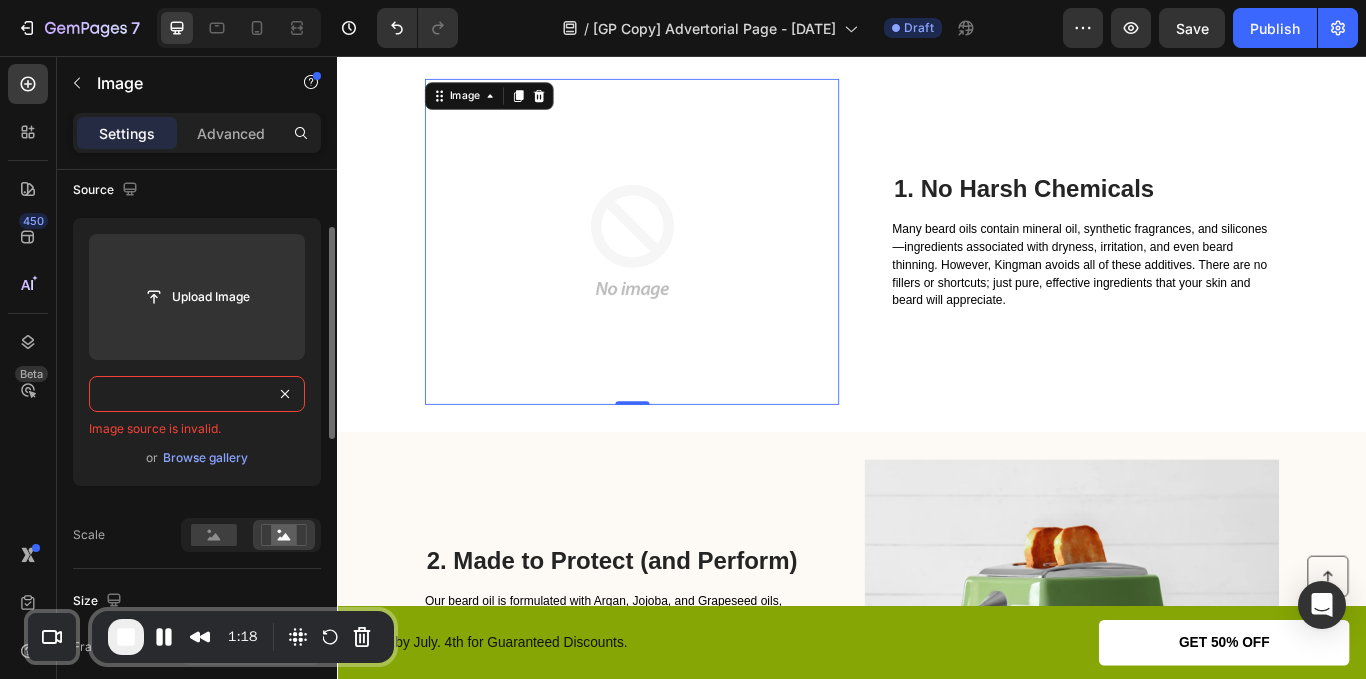 scroll, scrollTop: 0, scrollLeft: 11, axis: horizontal 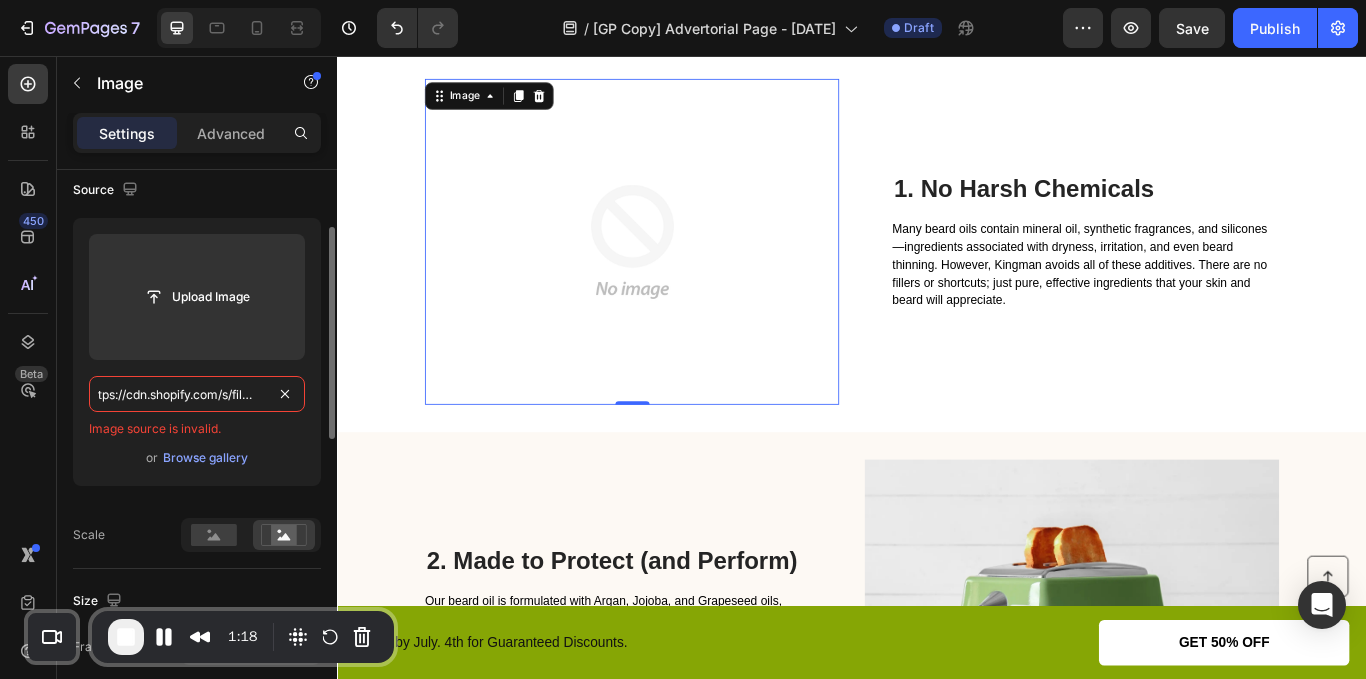 drag, startPoint x: 154, startPoint y: 405, endPoint x: 93, endPoint y: 401, distance: 61.13101 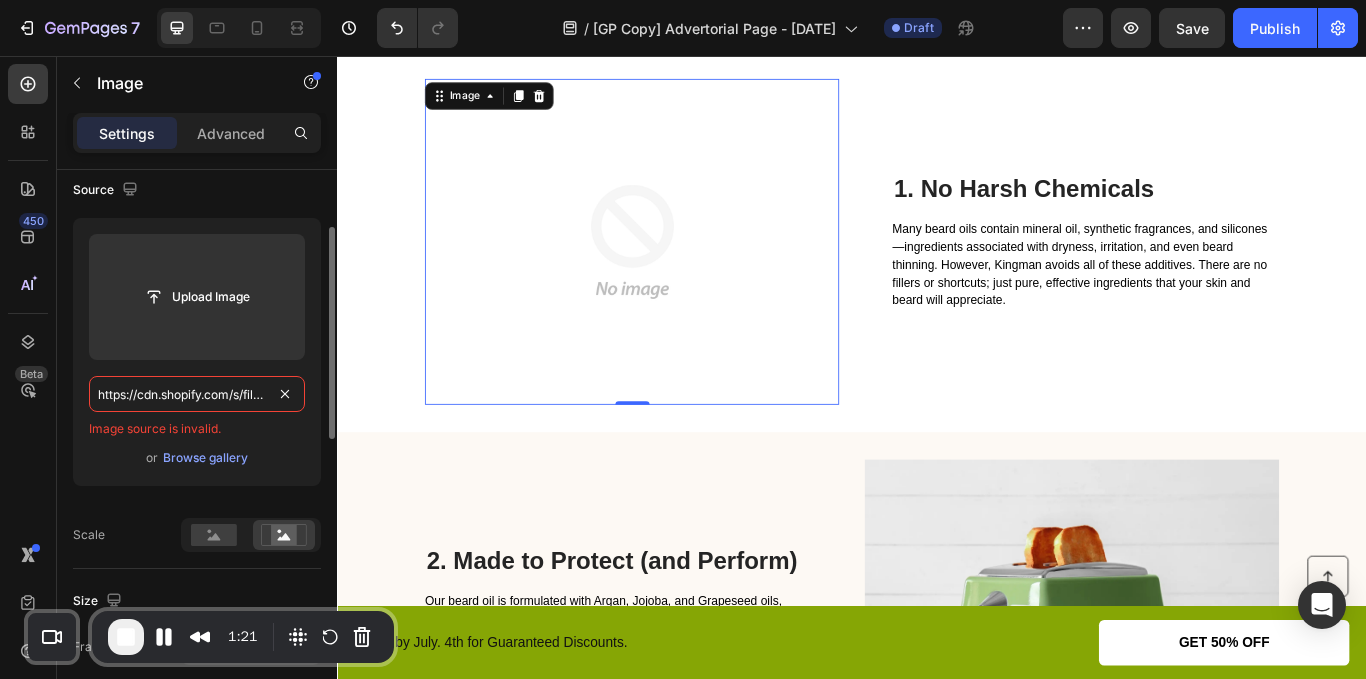 click on "https://cdn.shopify.com/s/files/1/0758/4497/6890/files/gempages_577205332548256294-20aeeaec-fb71-431f-941b-a15d666f65c0.jpg?v=1754080983" at bounding box center (197, 394) 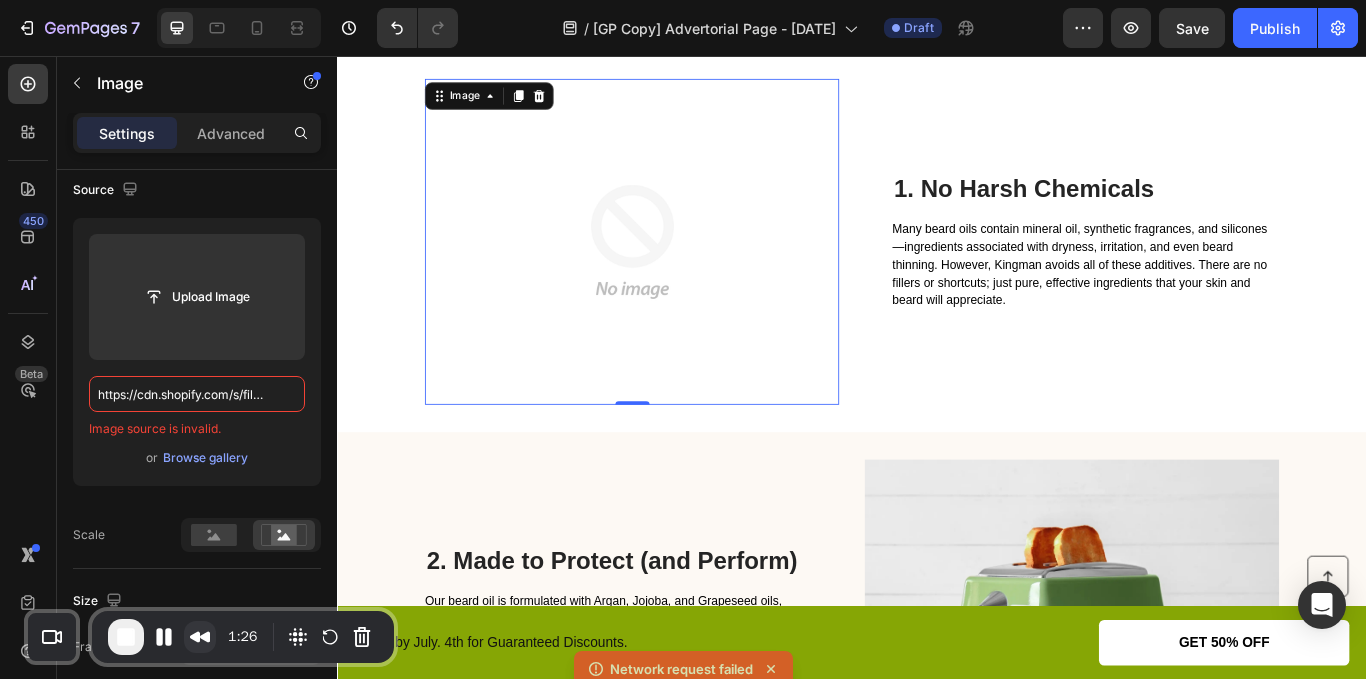 type on "https://cdn.shopify.com/s/files/1/0758/4497/6890/files/gempages_577205332548256294-20aeeaec-fb71-431f-941b-a15d666f65c0.jpg?v=1754080983" 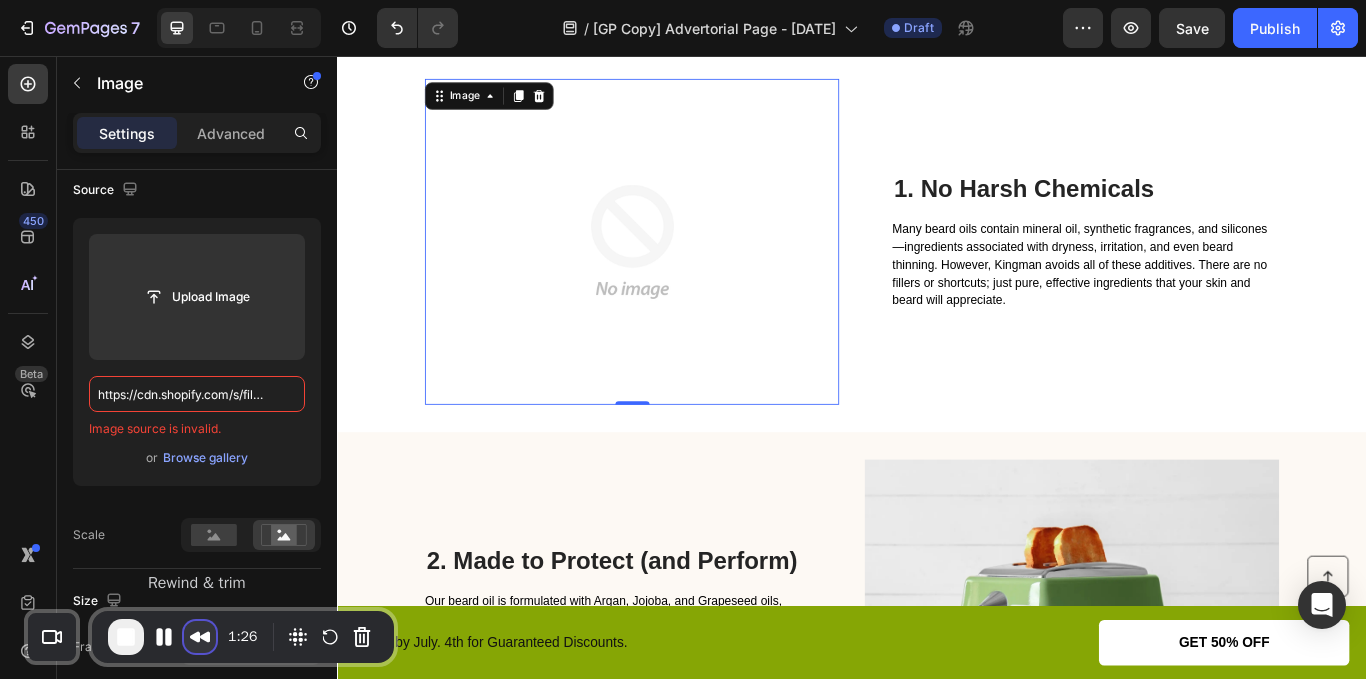 click at bounding box center [200, 637] 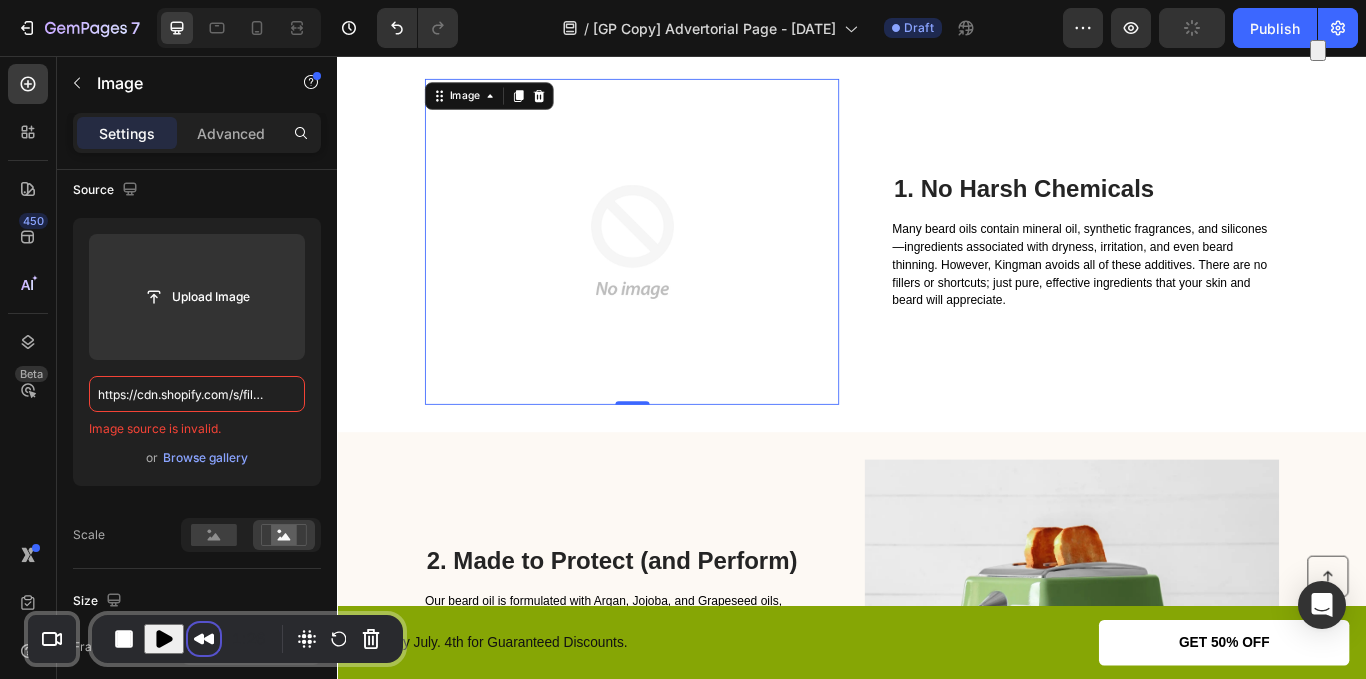 scroll, scrollTop: 6, scrollLeft: 0, axis: vertical 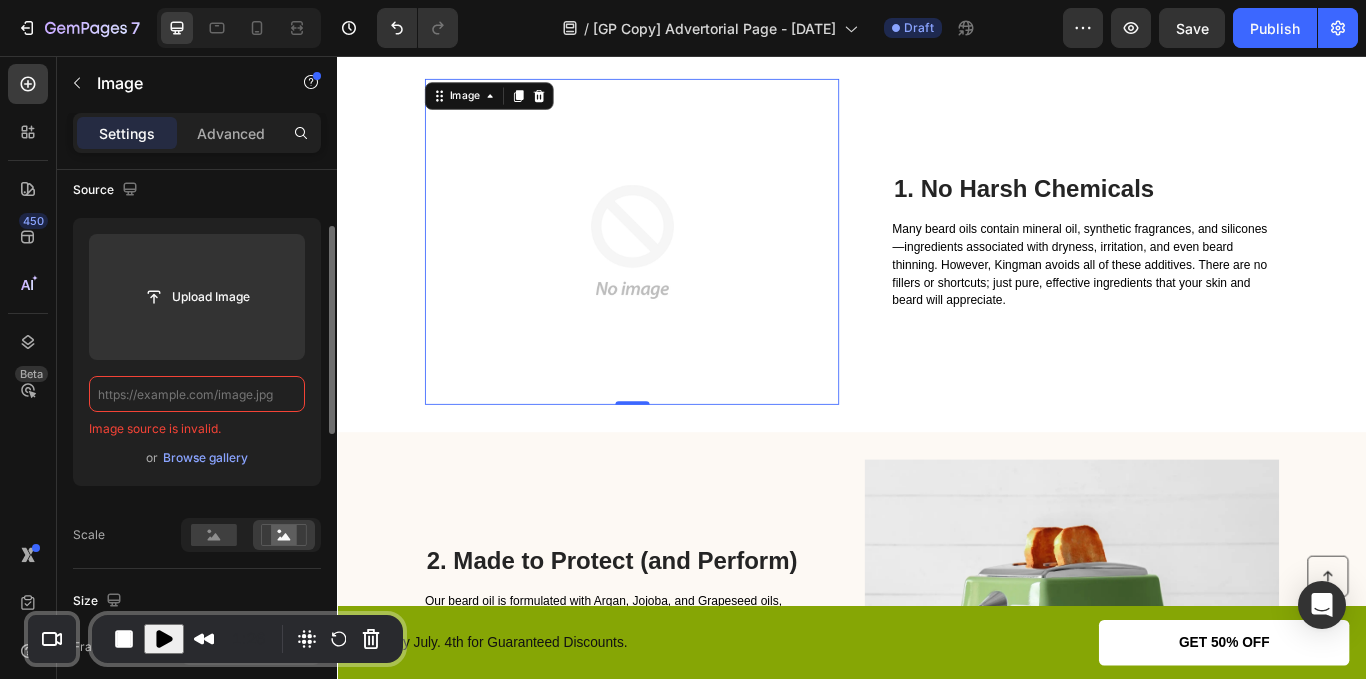 click at bounding box center [197, 394] 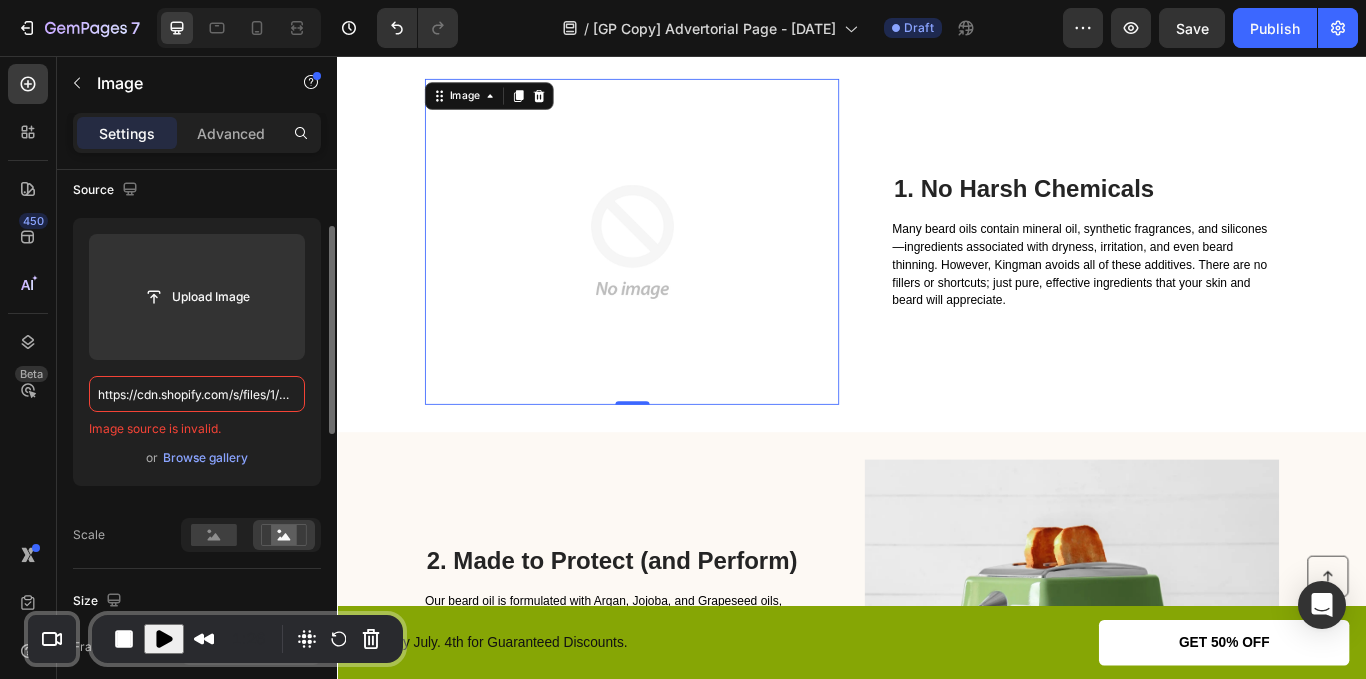scroll, scrollTop: 0, scrollLeft: 698, axis: horizontal 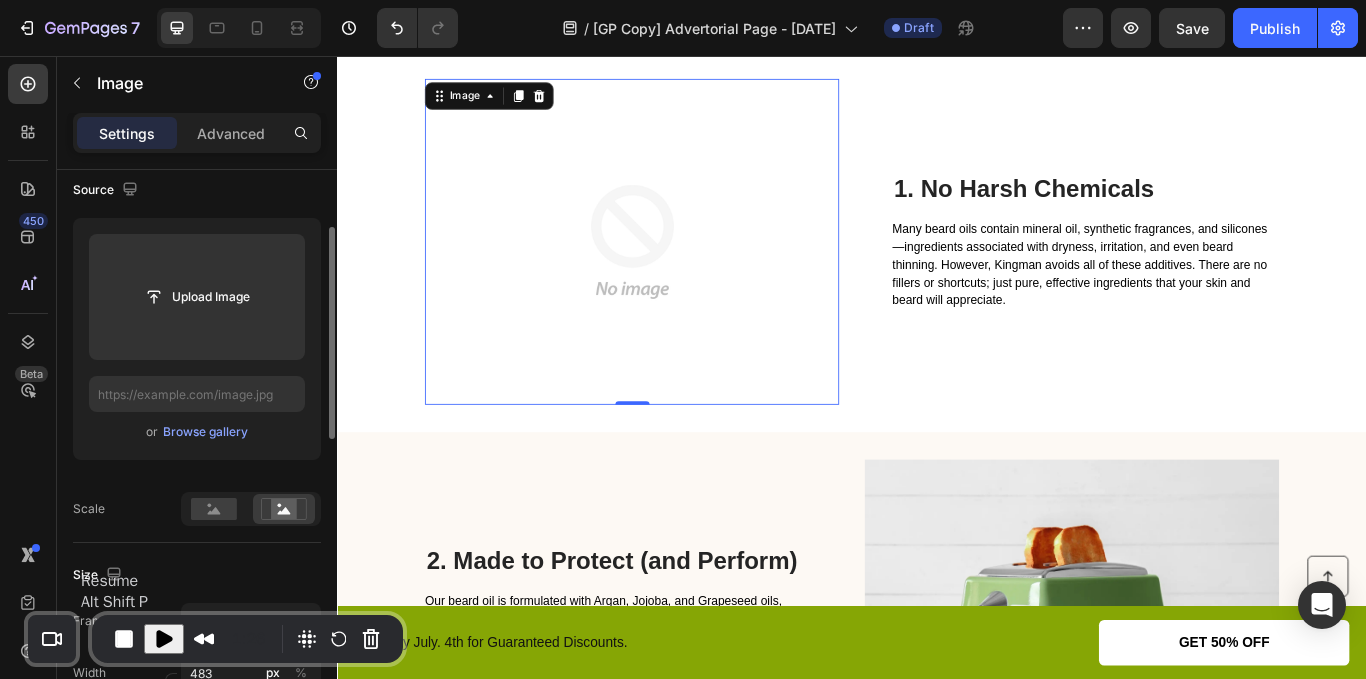 click at bounding box center (164, 639) 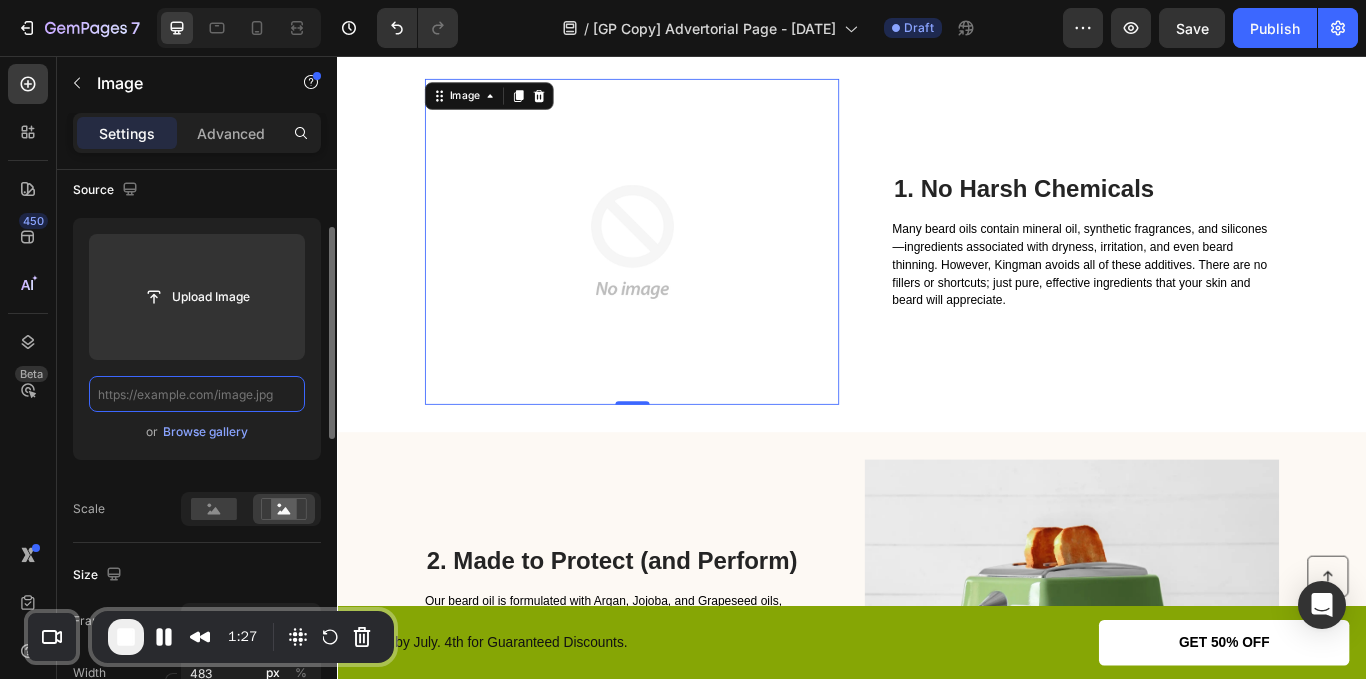 click at bounding box center (197, 394) 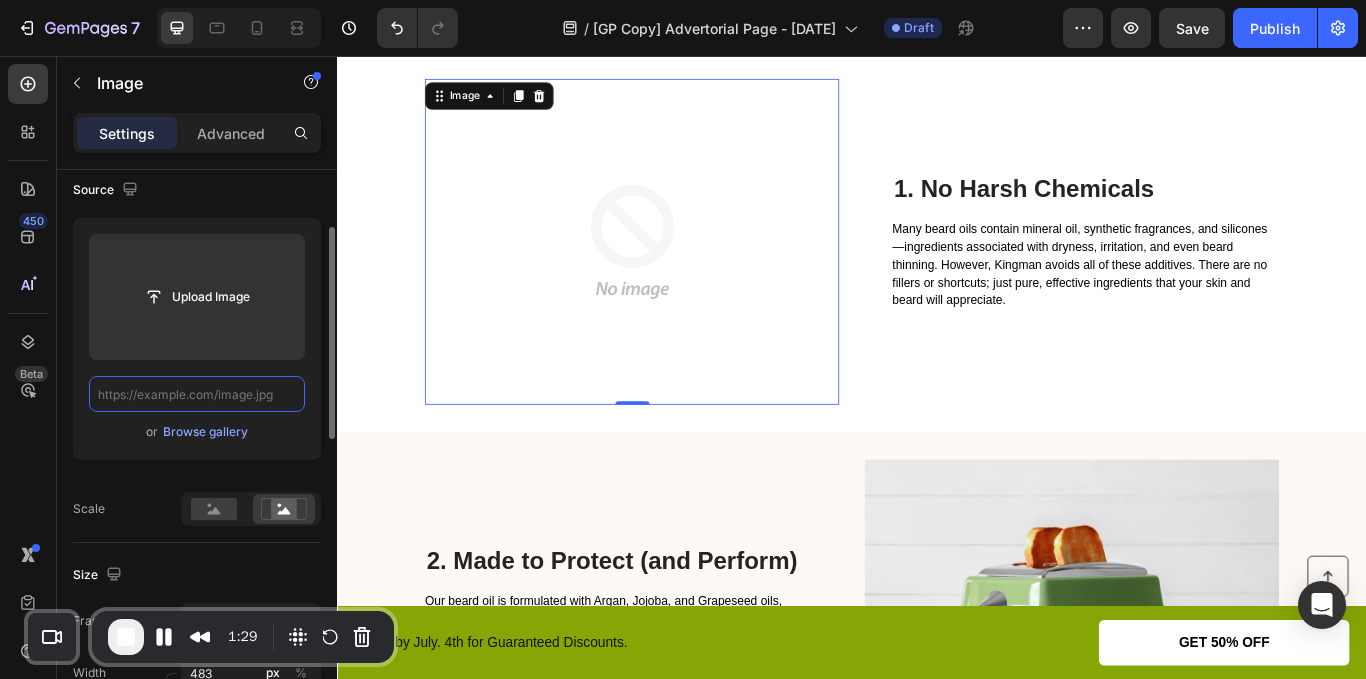 paste on "https://cdn.shopify.com/s/files/1/0758/4497/6890/files/gempages_577205332548256294-20aeeaec-fb71-431f-941b-a15d666f65c0.jpg?v=1754080983" 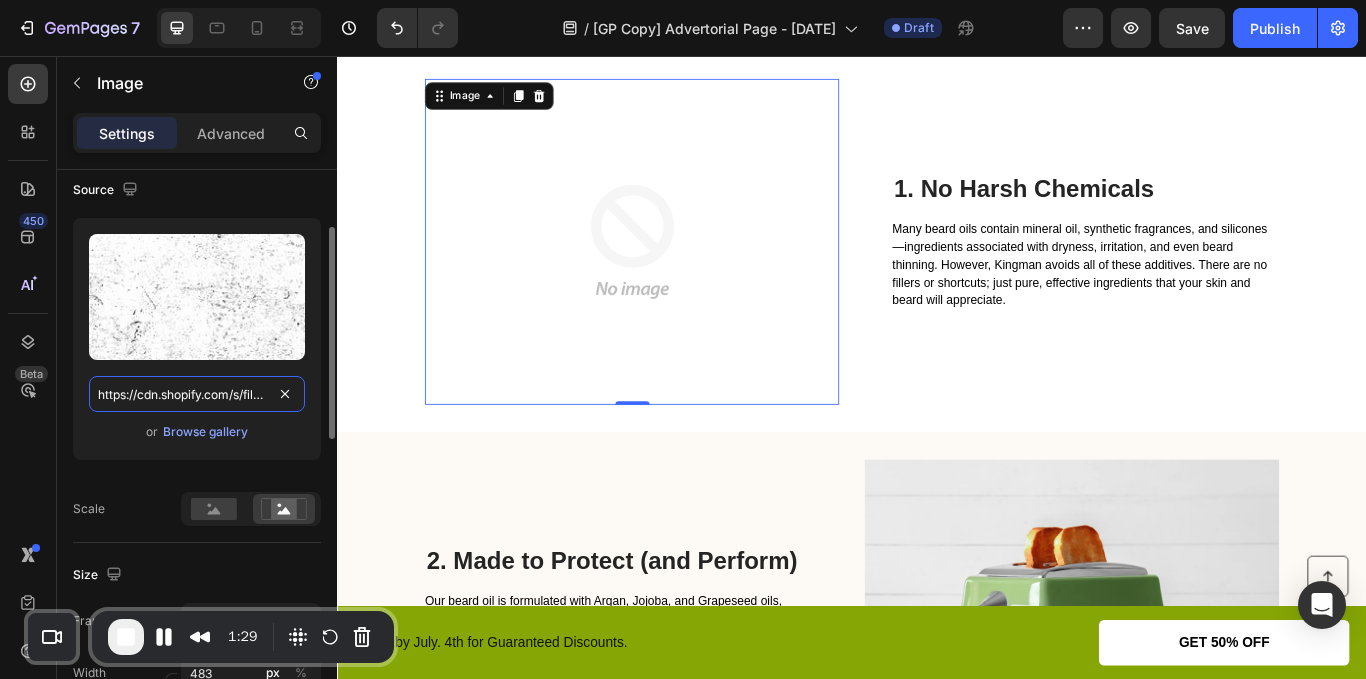 scroll, scrollTop: 0, scrollLeft: 698, axis: horizontal 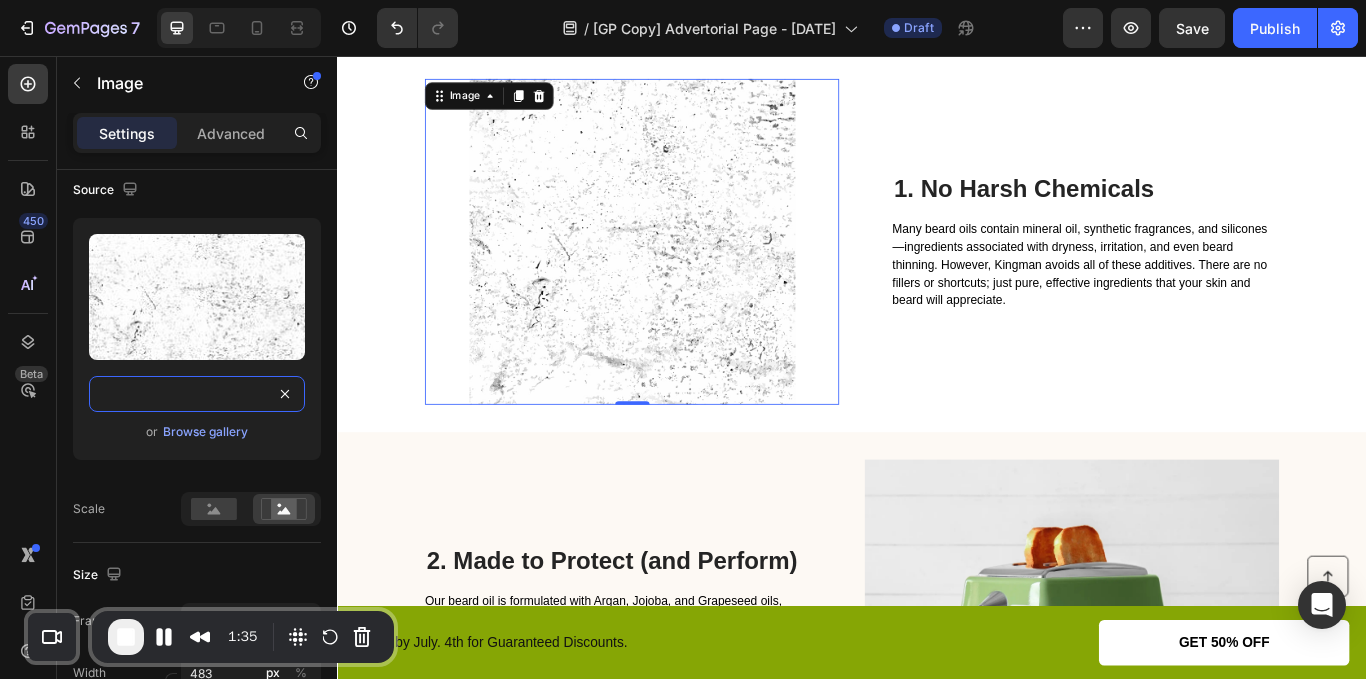 type on "https://cdn.shopify.com/s/files/1/0758/4497/6890/files/gempages_577205332548256294-20aeeaec-fb71-431f-941b-a15d666f65c0.jpg?v=1754080983" 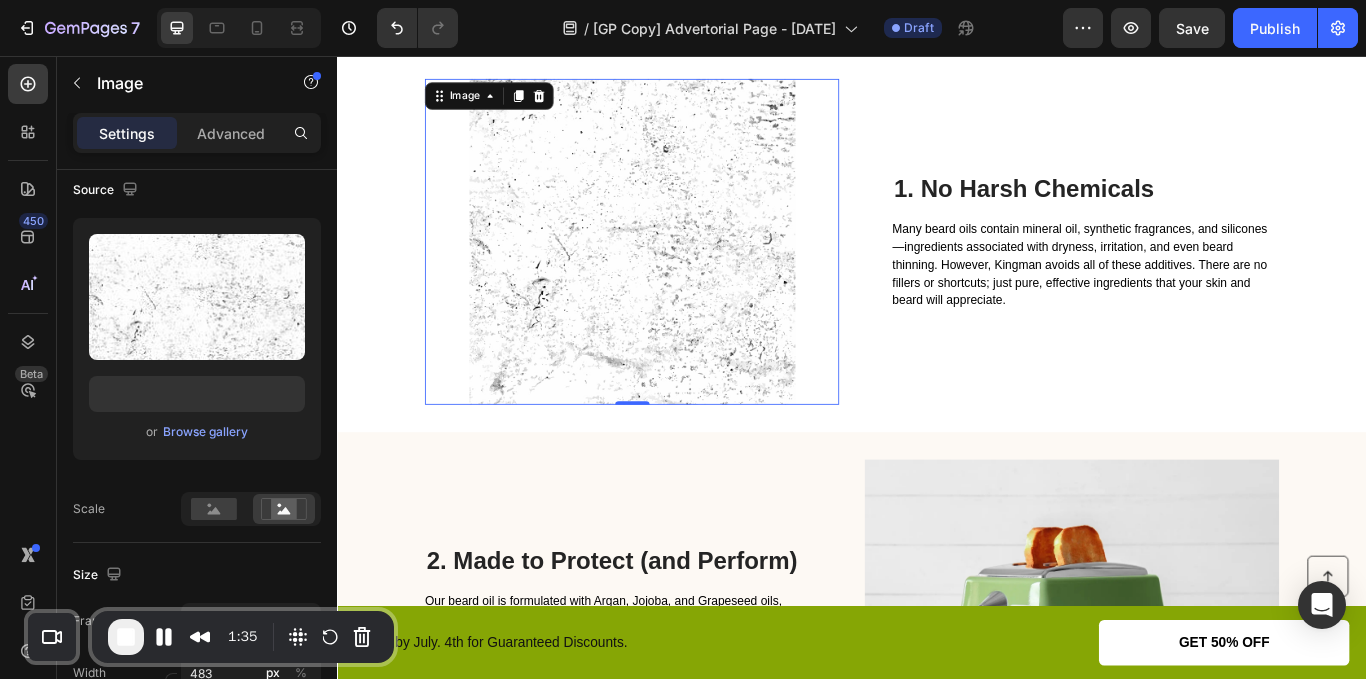 scroll, scrollTop: 0, scrollLeft: 0, axis: both 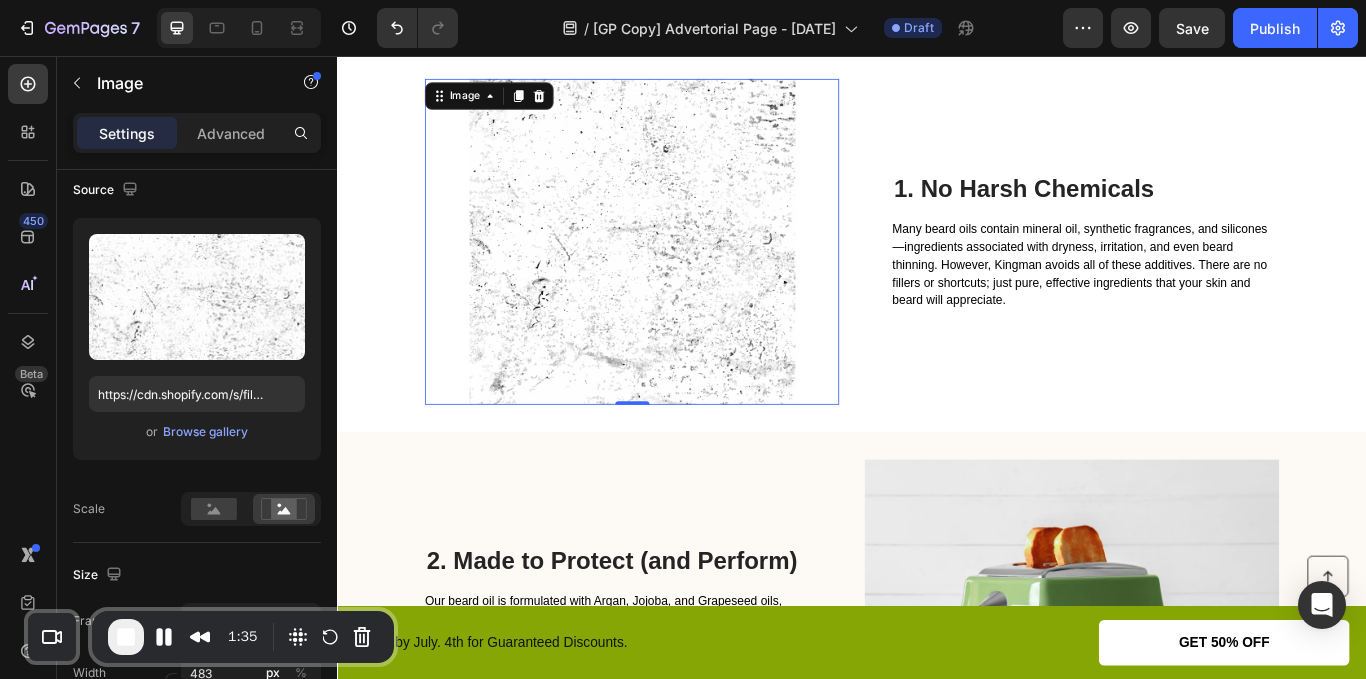click at bounding box center [126, 637] 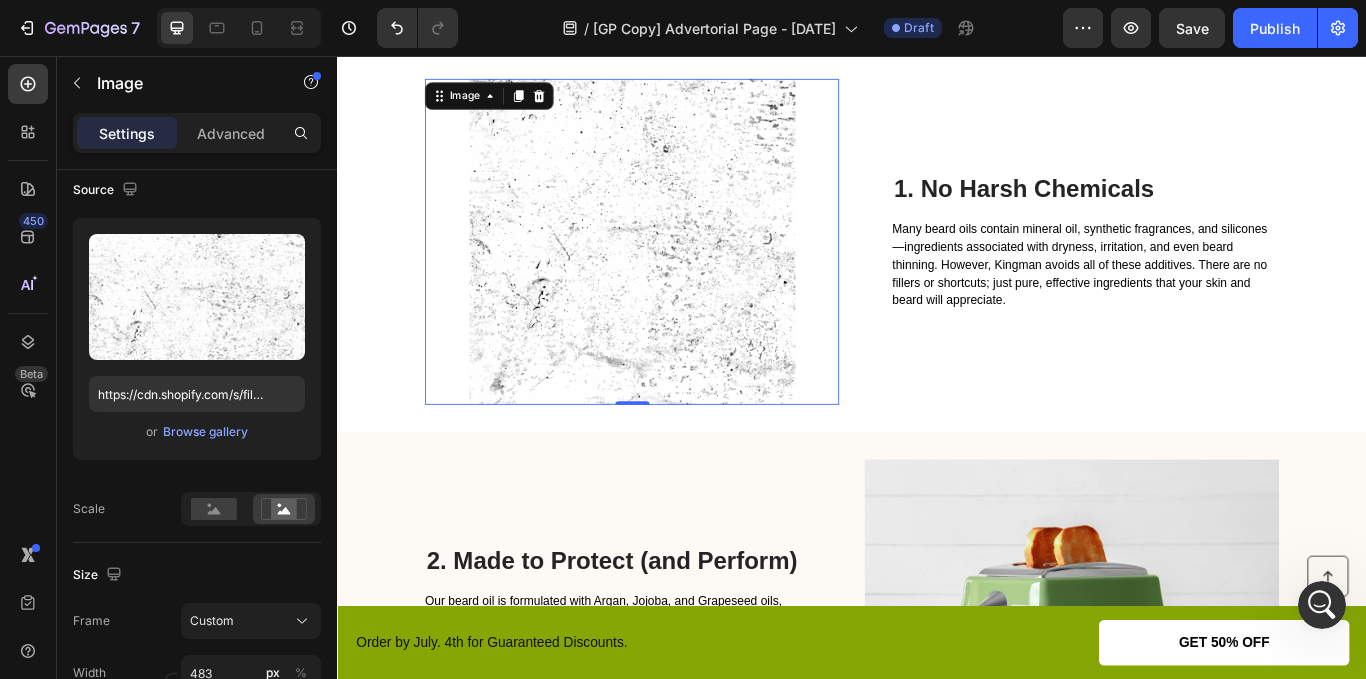 scroll, scrollTop: 0, scrollLeft: 0, axis: both 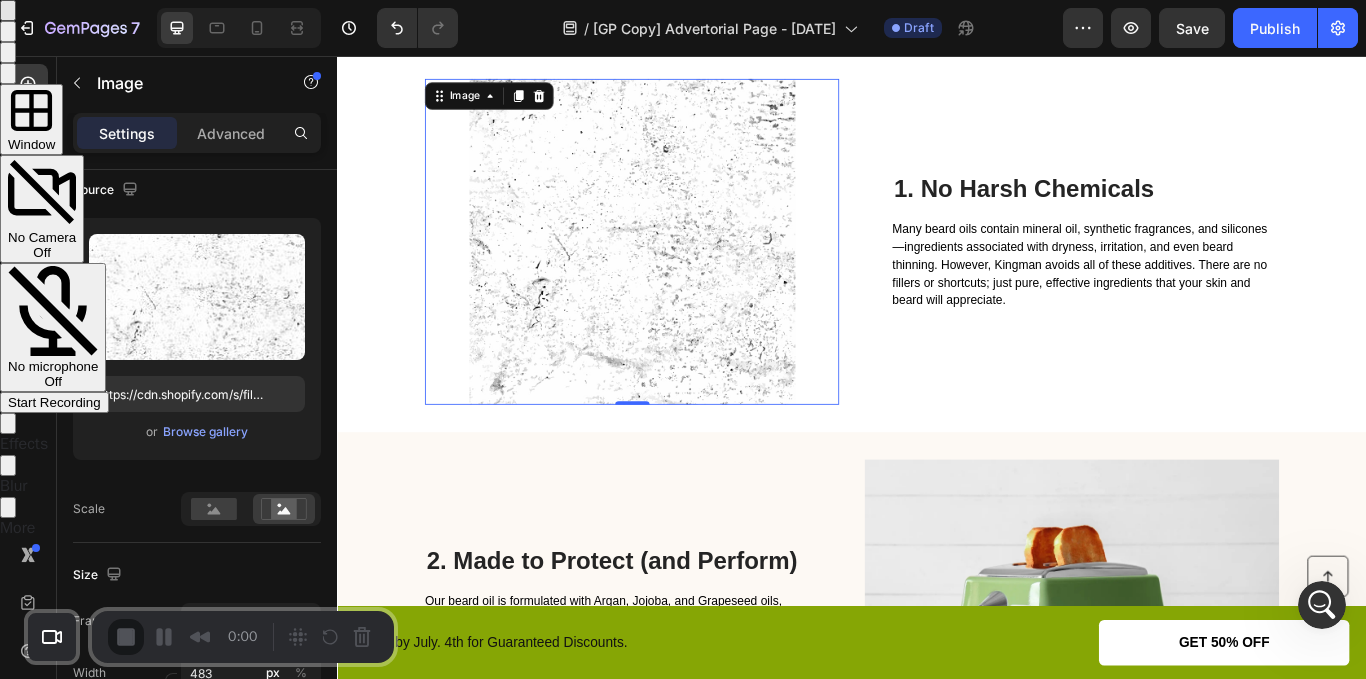 click on "Start Recording" at bounding box center [54, 402] 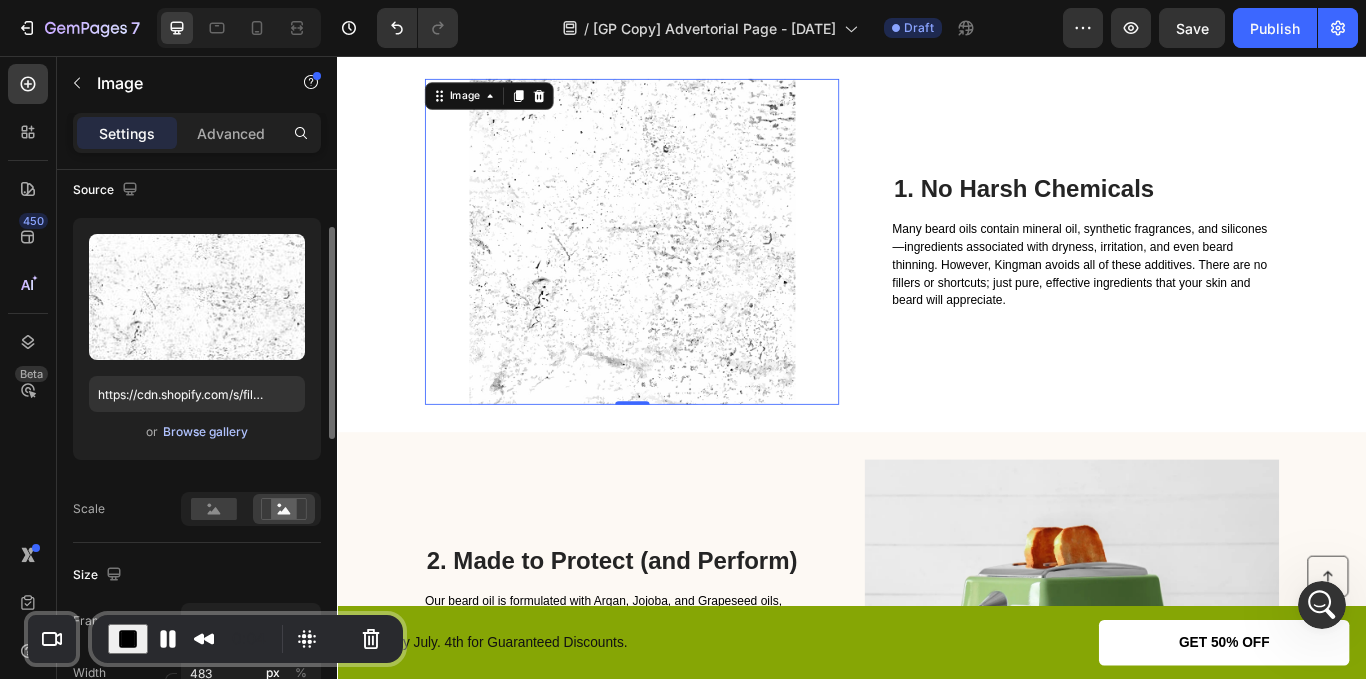 click on "Browse gallery" at bounding box center [205, 432] 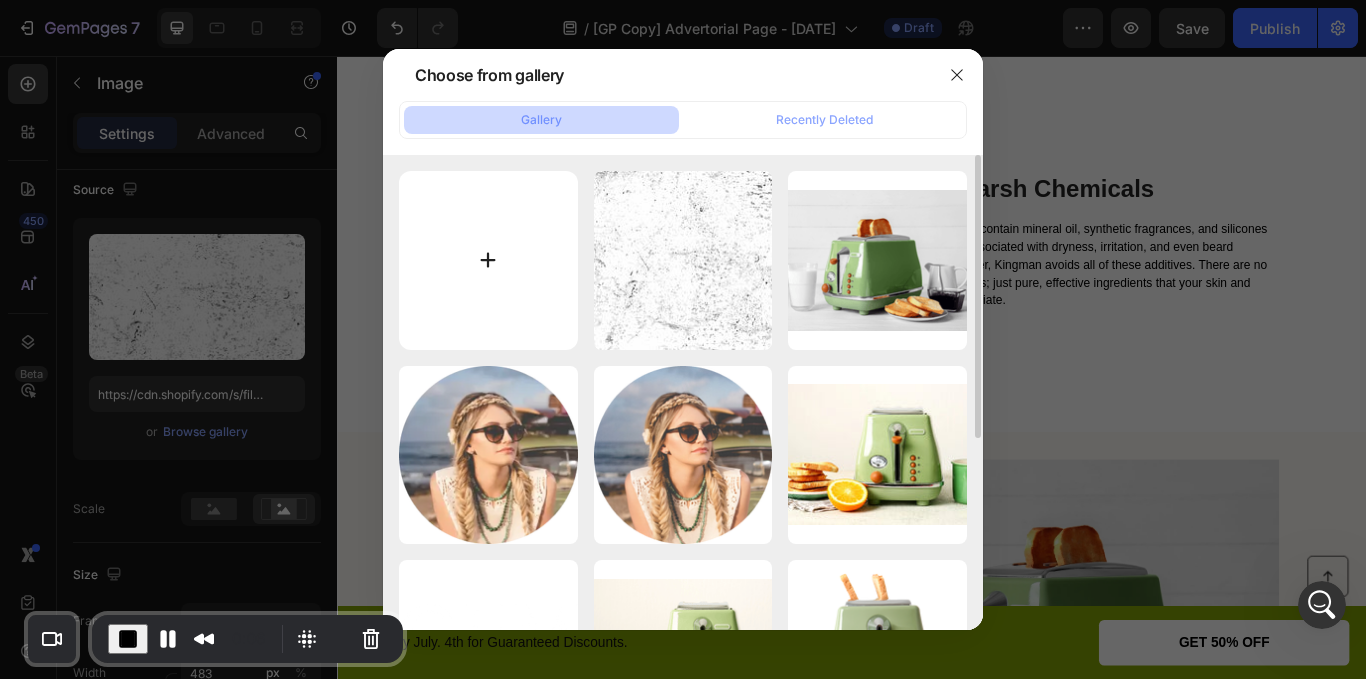 click at bounding box center (488, 260) 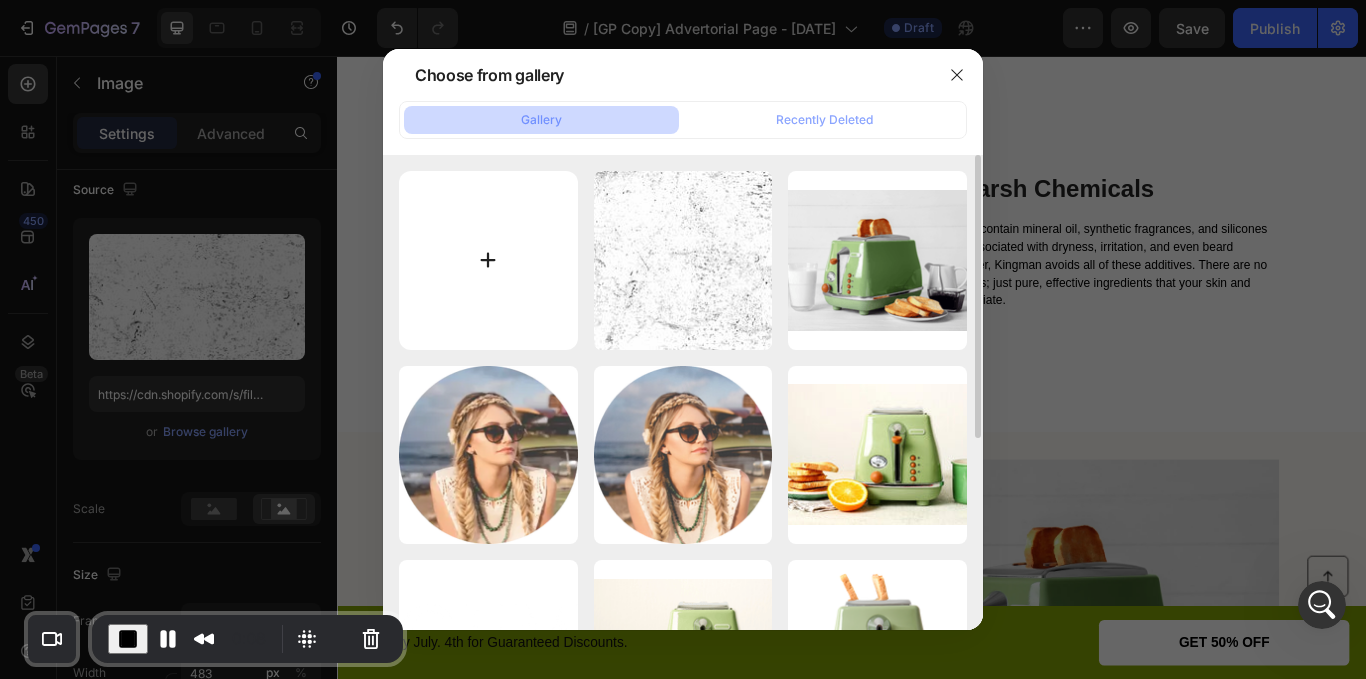 type on "C:\fakepath\ingredients listicle.png" 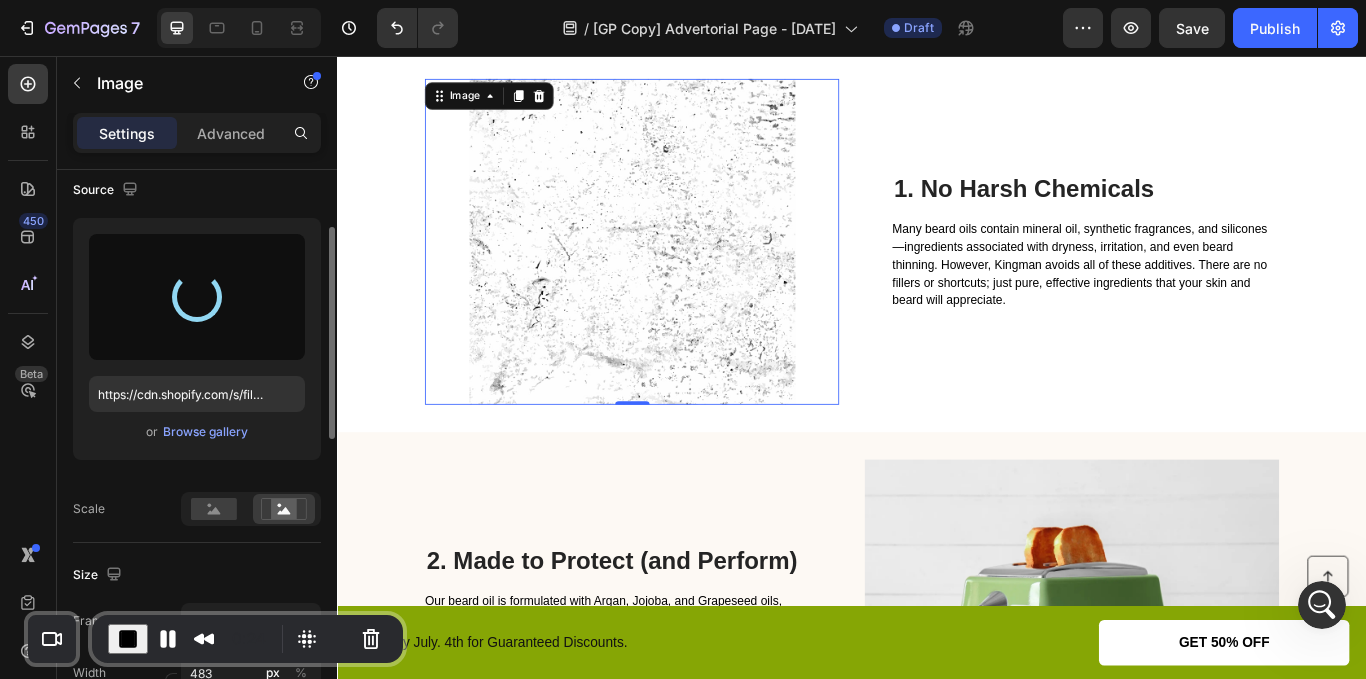 type on "https://cdn.shopify.com/s/files/1/0758/4497/6890/files/gempages_577205332548256294-291e4e8a-5e85-4582-81ae-37ed217f1dca.png" 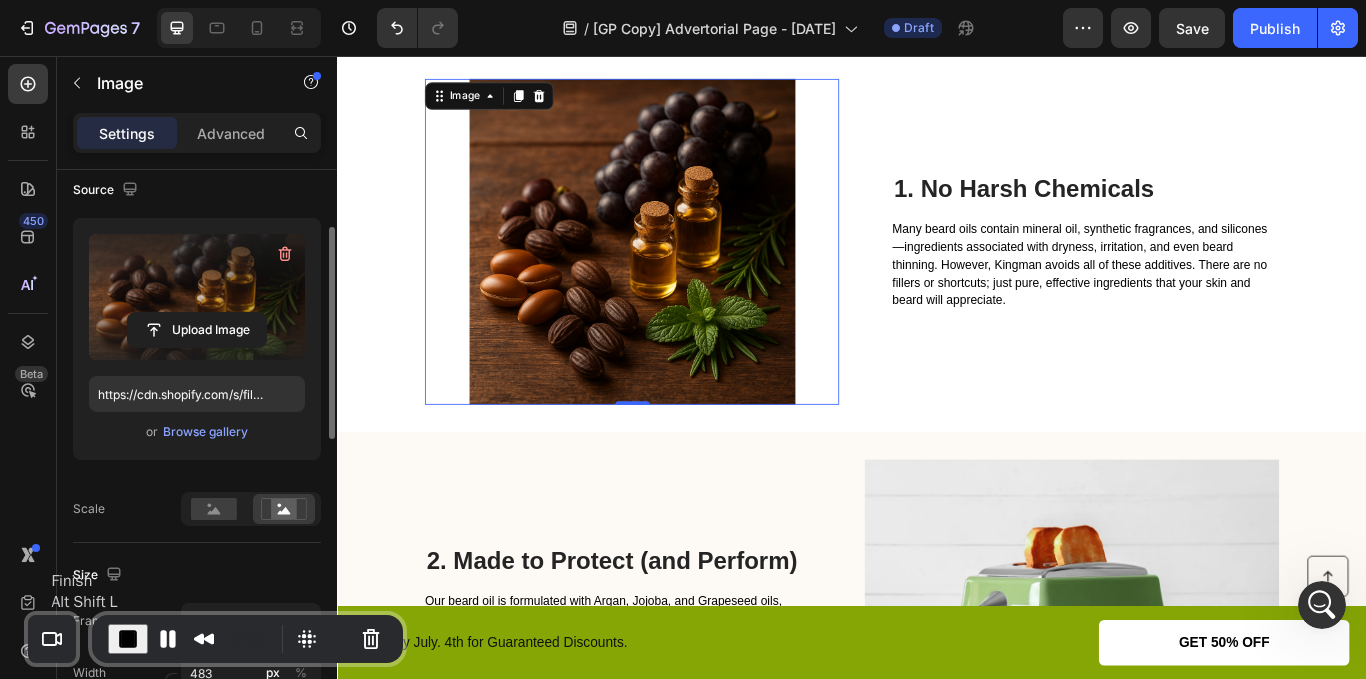 click at bounding box center (128, 639) 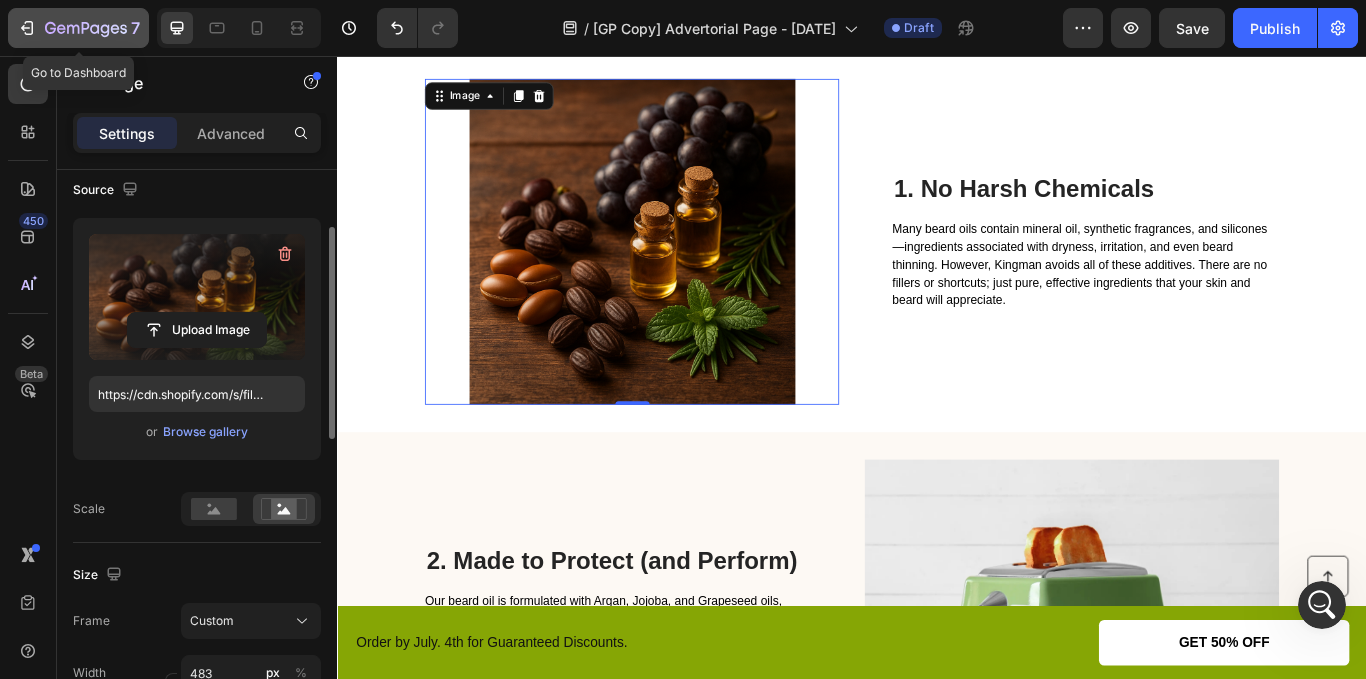 click on "7" 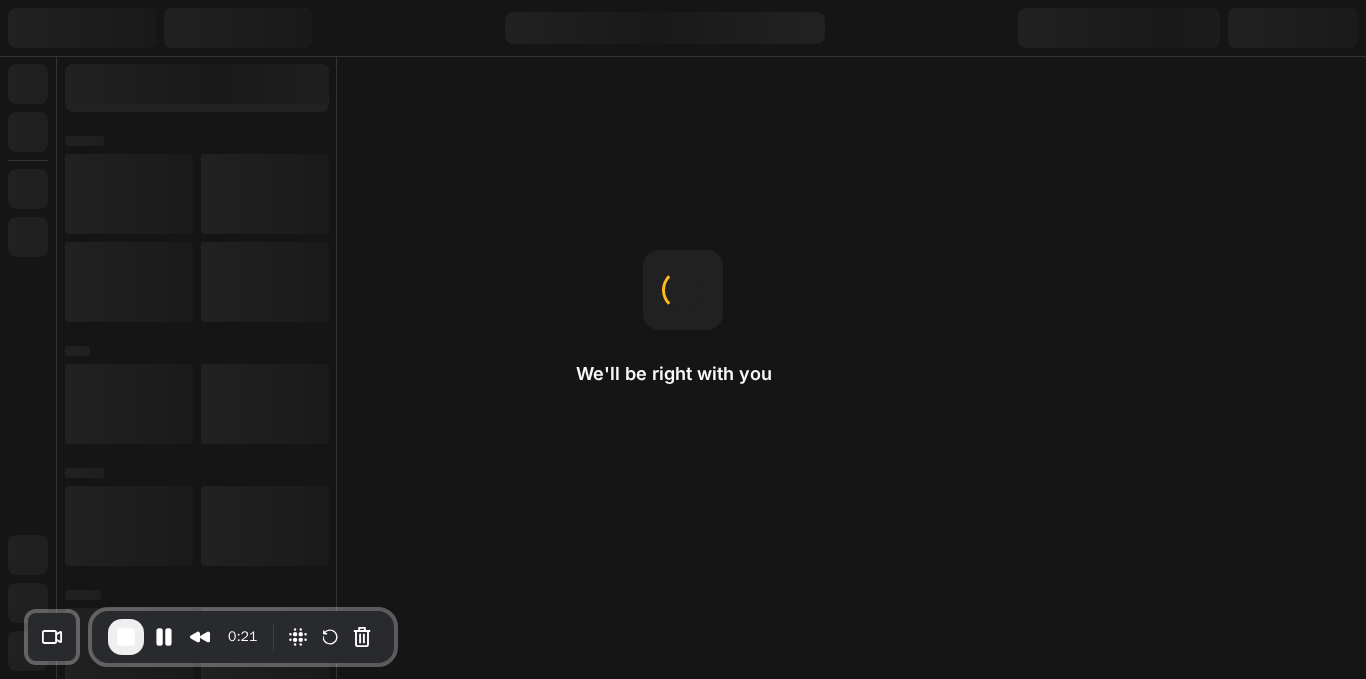 scroll, scrollTop: 0, scrollLeft: 0, axis: both 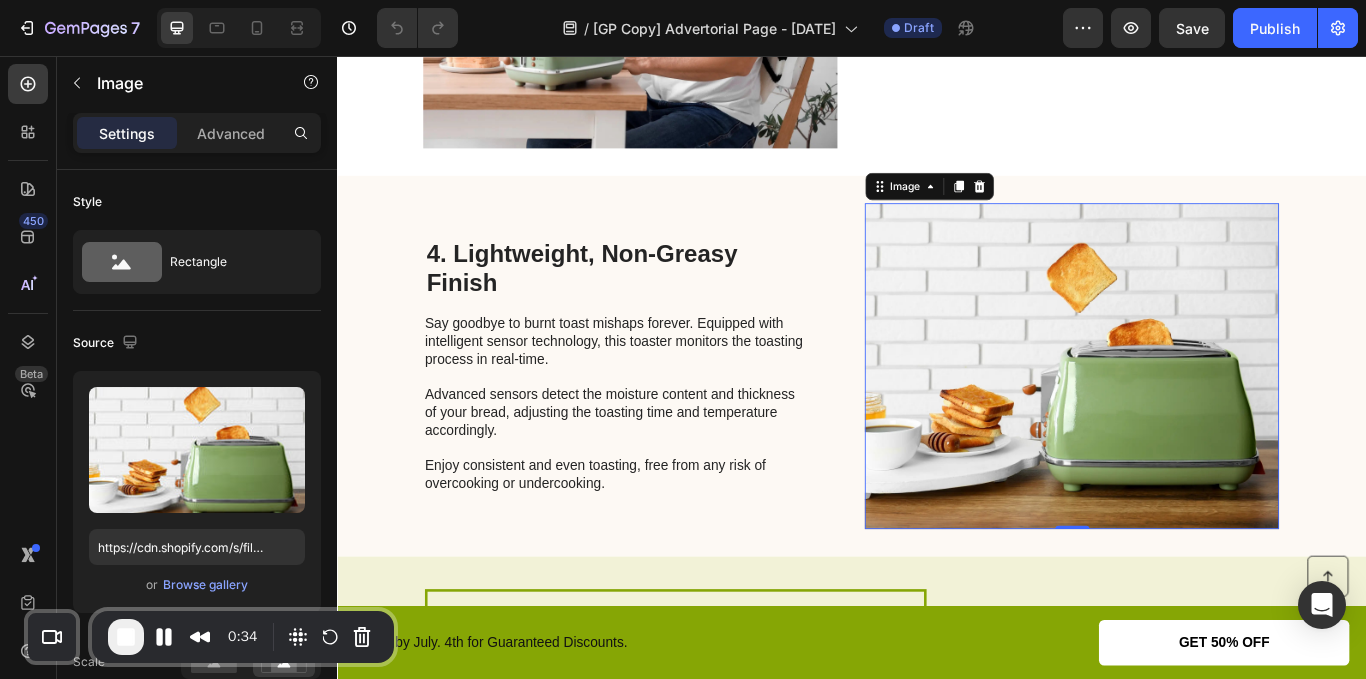 click at bounding box center [1193, 418] 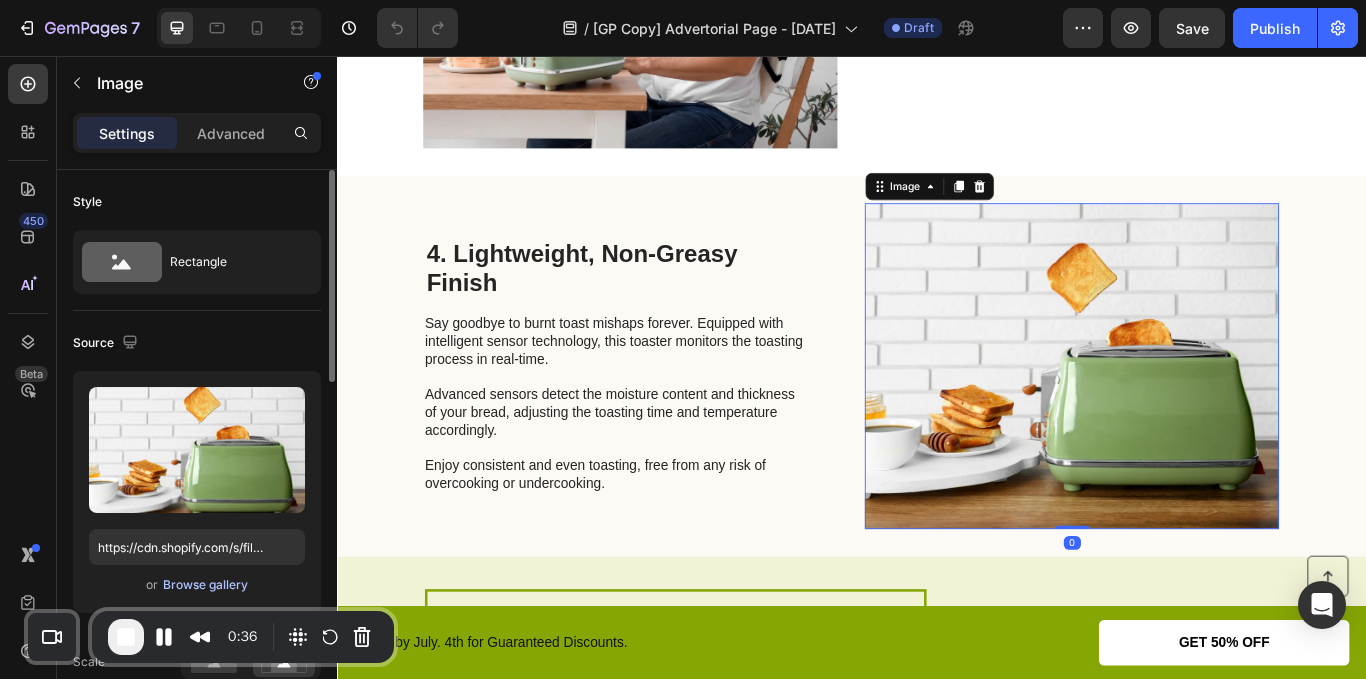 click on "Browse gallery" at bounding box center (205, 585) 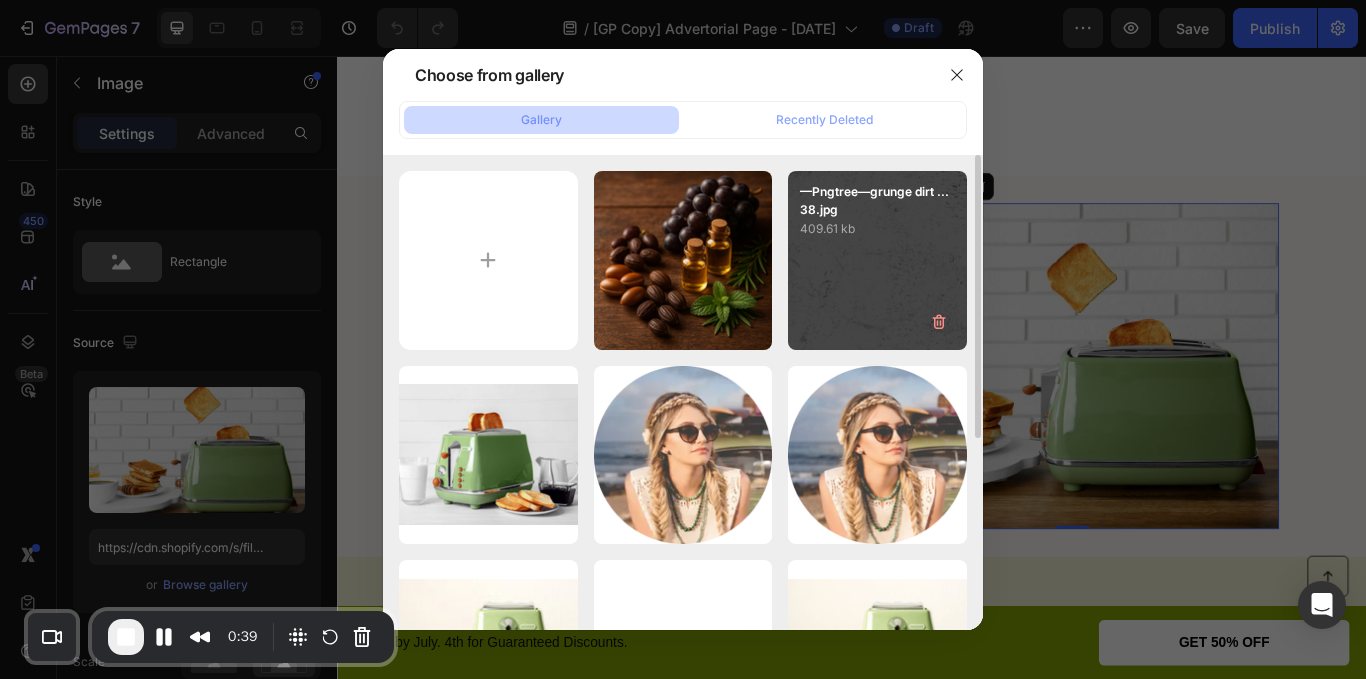 click on "—Pngtree—grunge dirt ...38.jpg 409.61 kb" at bounding box center [877, 260] 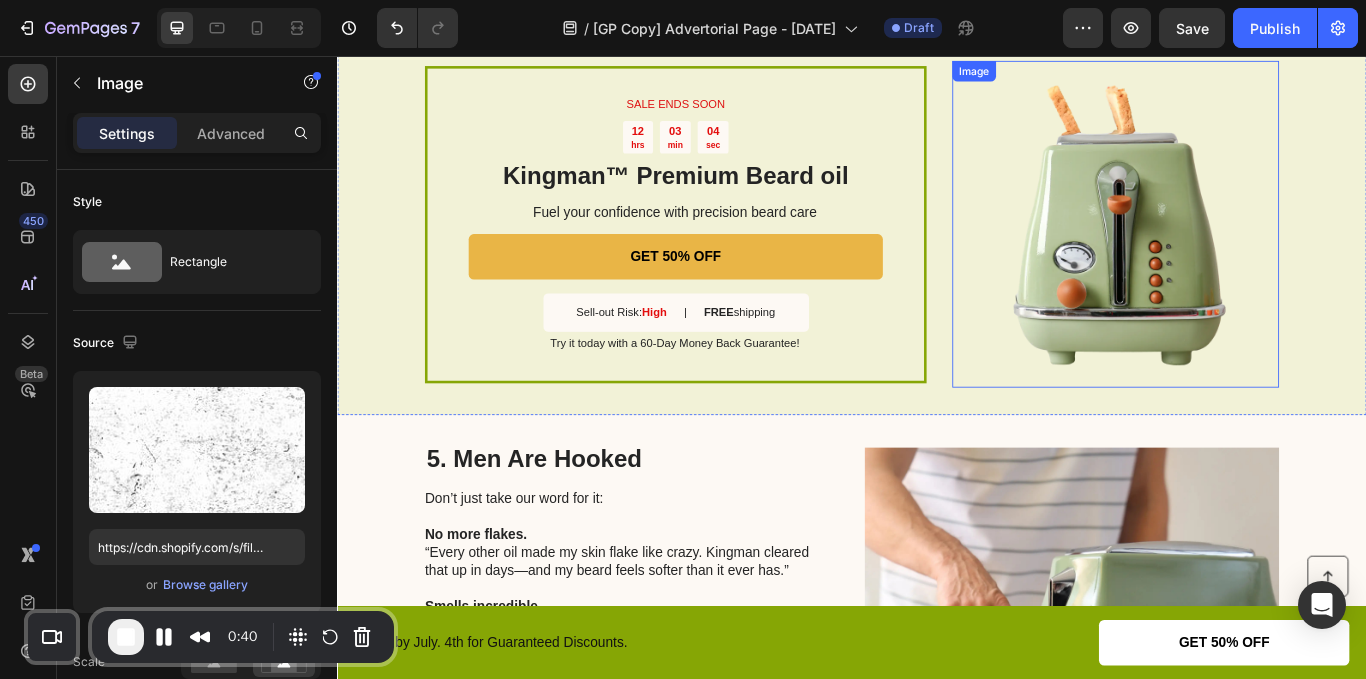 scroll, scrollTop: 2300, scrollLeft: 0, axis: vertical 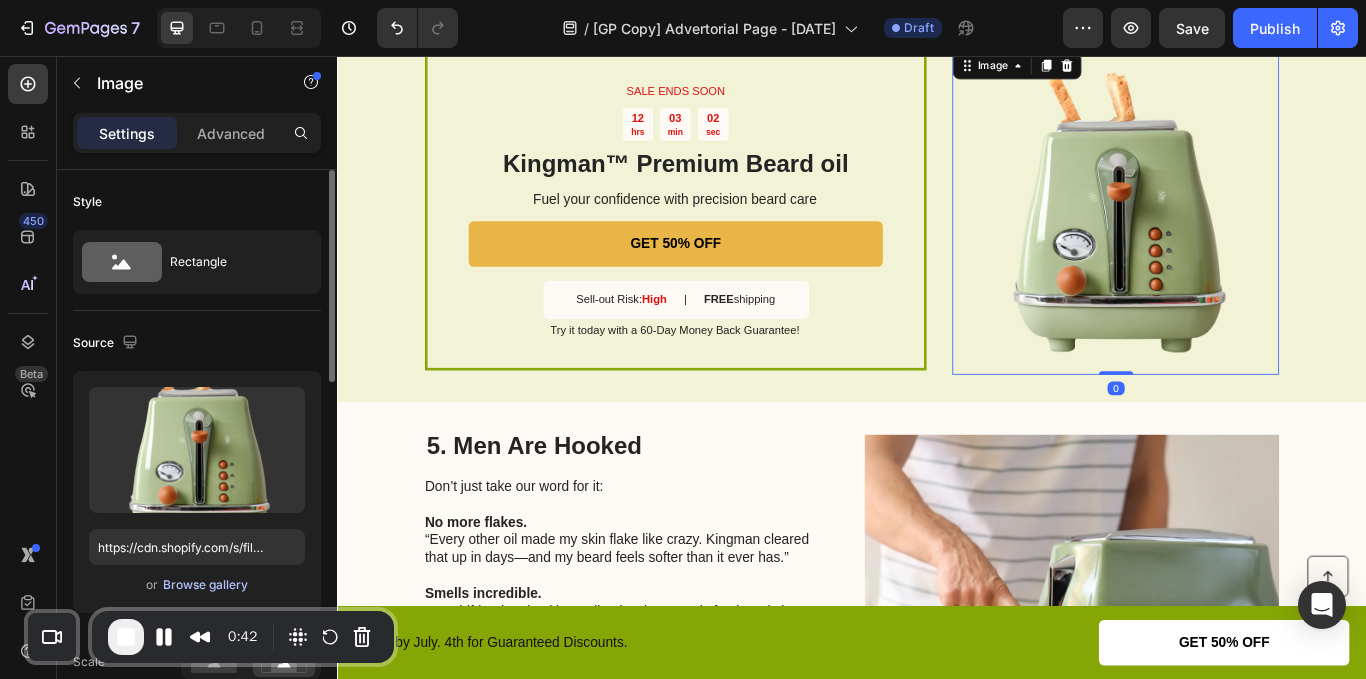 click on "Browse gallery" at bounding box center (205, 585) 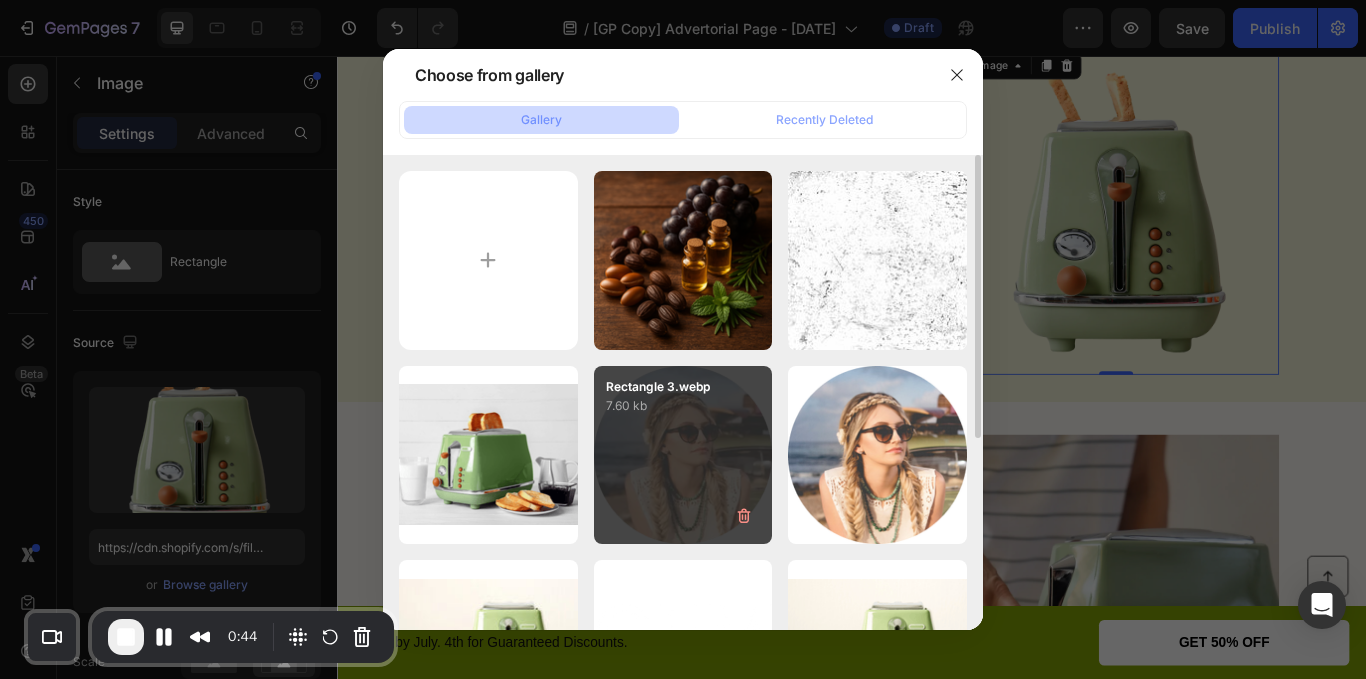 click on "Rectangle 3.webp 7.60 kb" at bounding box center (683, 455) 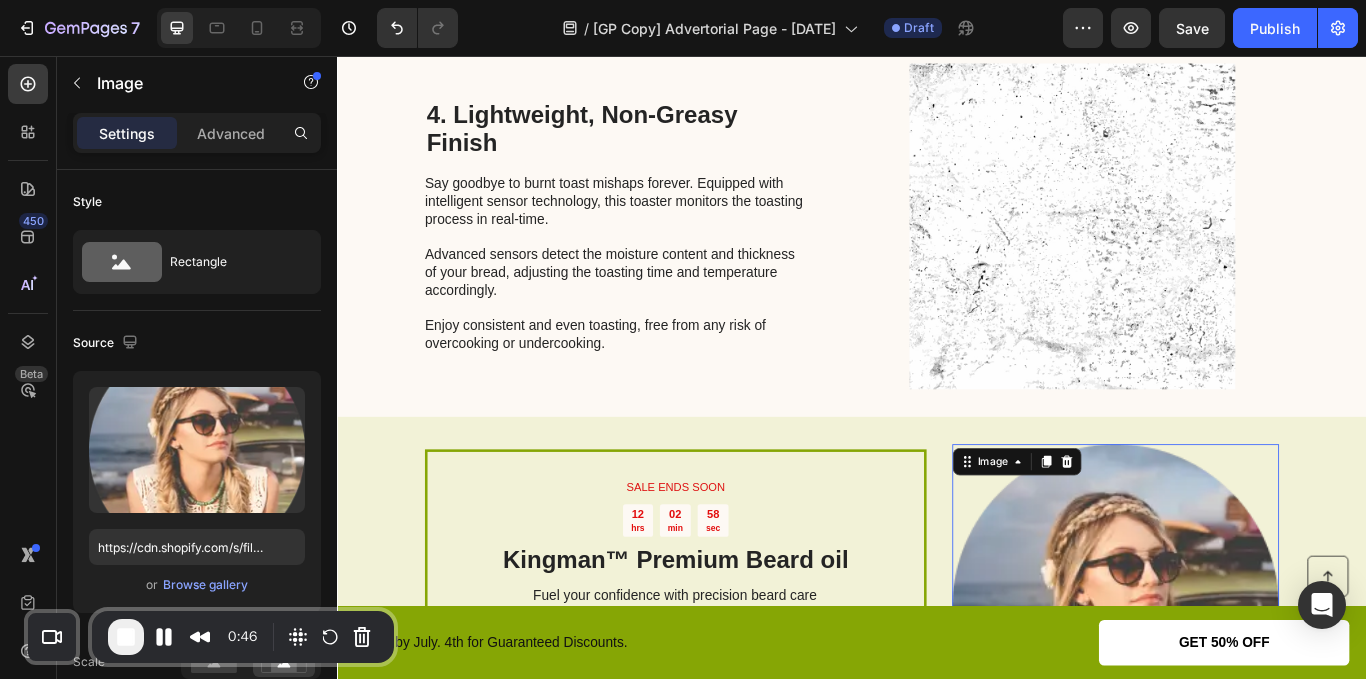 scroll, scrollTop: 1837, scrollLeft: 0, axis: vertical 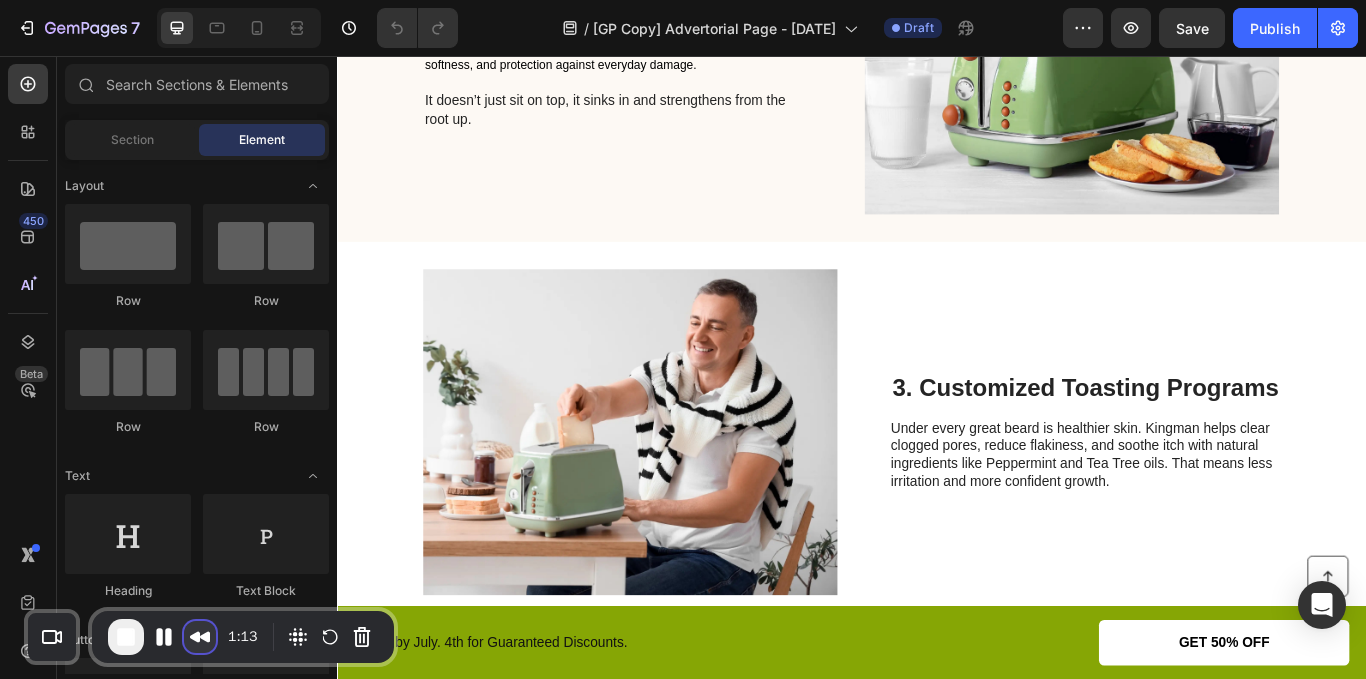click at bounding box center (200, 637) 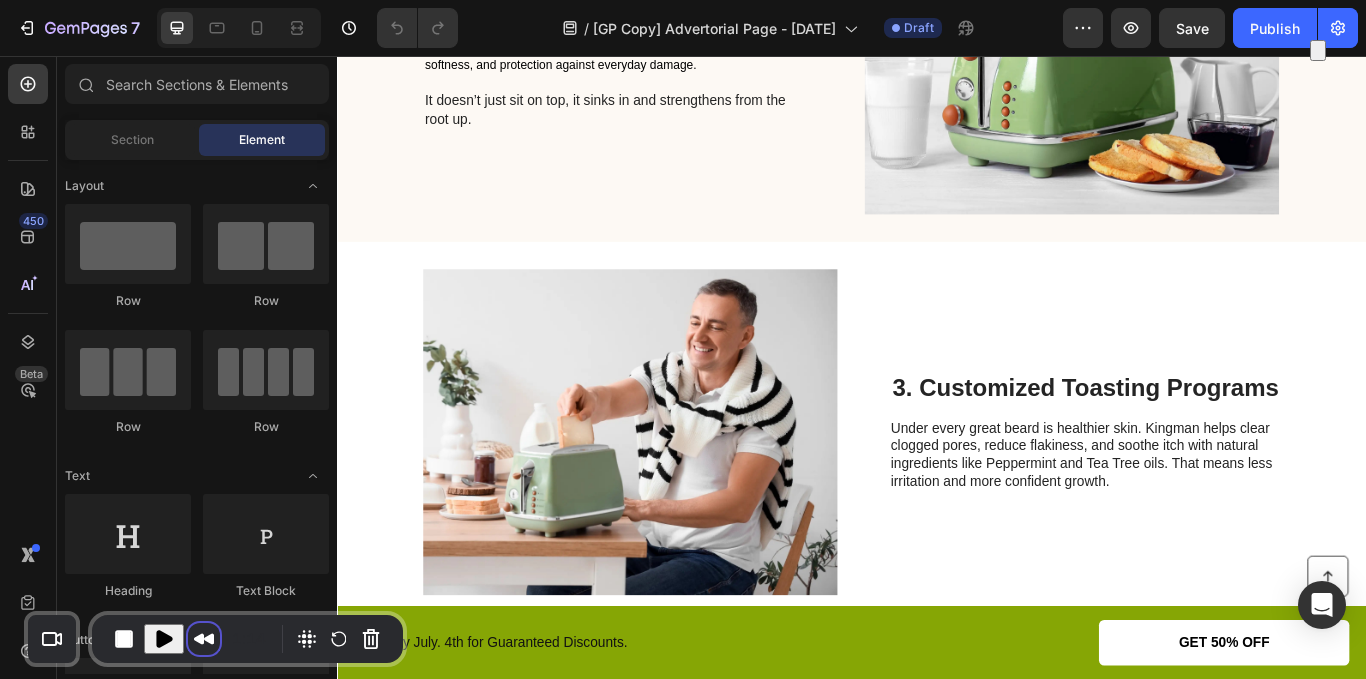 scroll, scrollTop: 6, scrollLeft: 0, axis: vertical 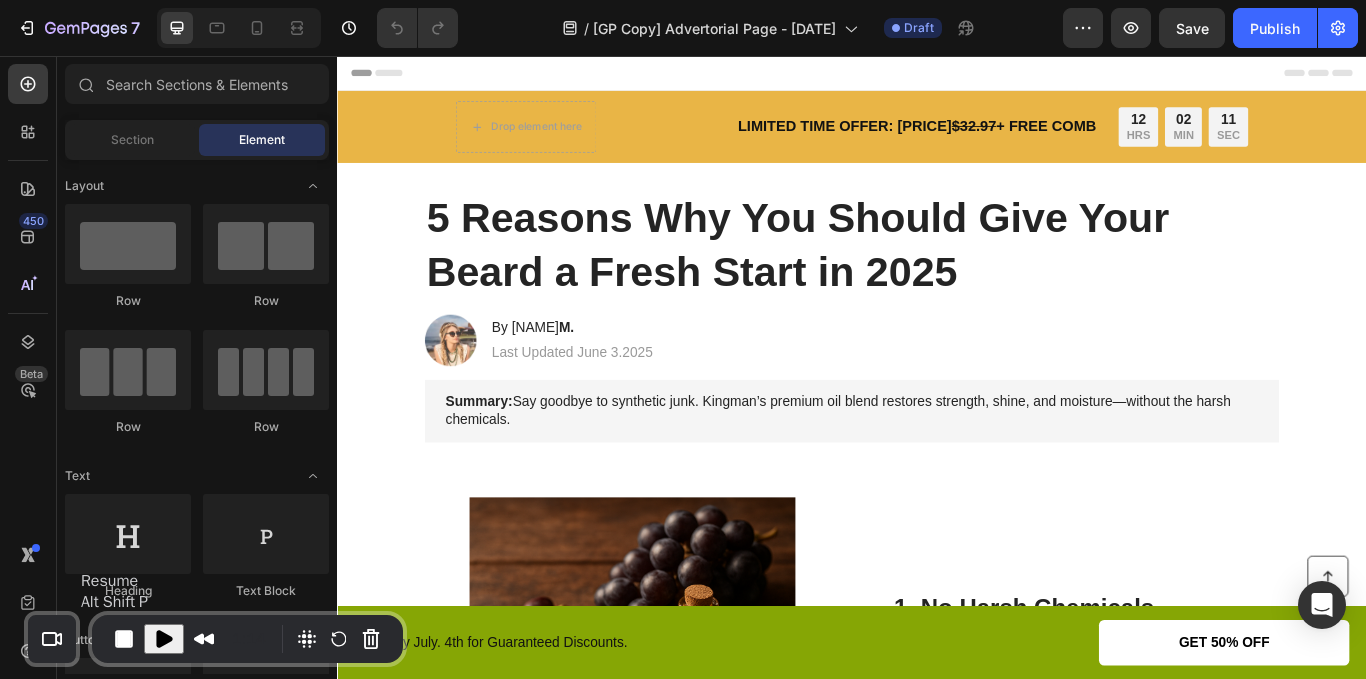 click at bounding box center [164, 639] 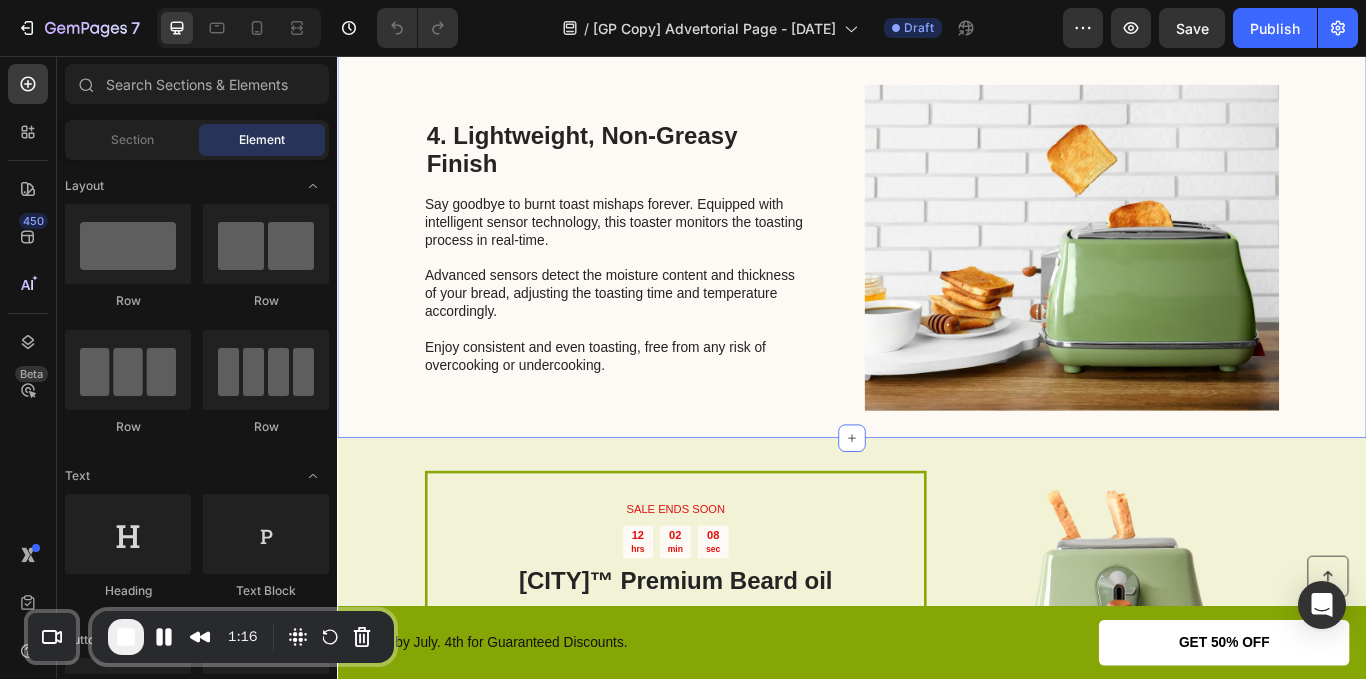 scroll, scrollTop: 1939, scrollLeft: 0, axis: vertical 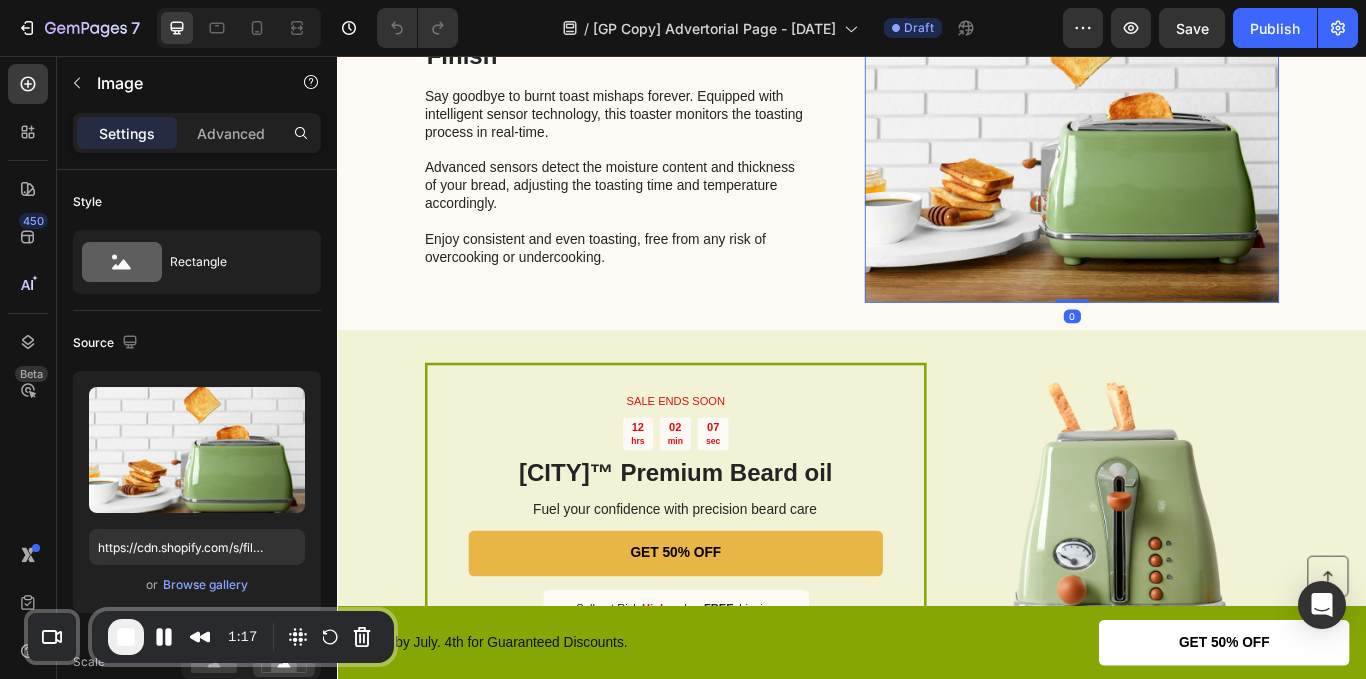 click at bounding box center (1193, 154) 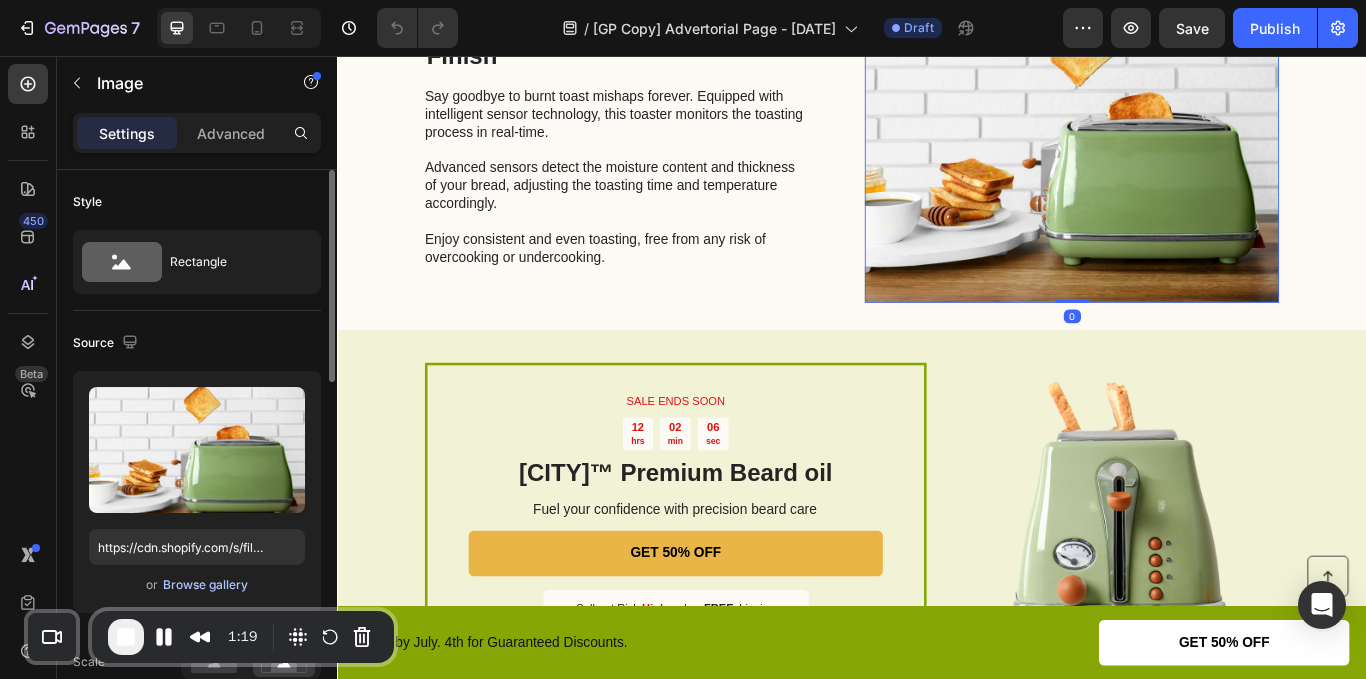click on "Browse gallery" at bounding box center (205, 585) 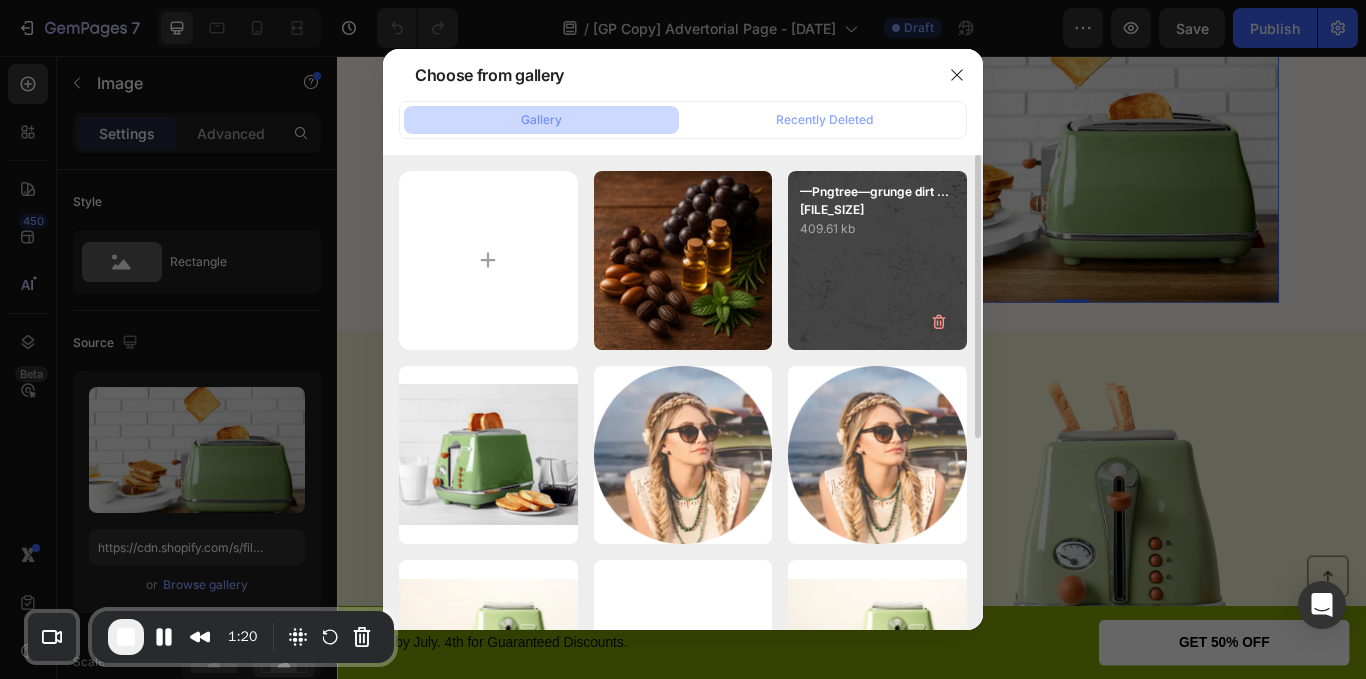 click on "409.61 kb" at bounding box center (877, 229) 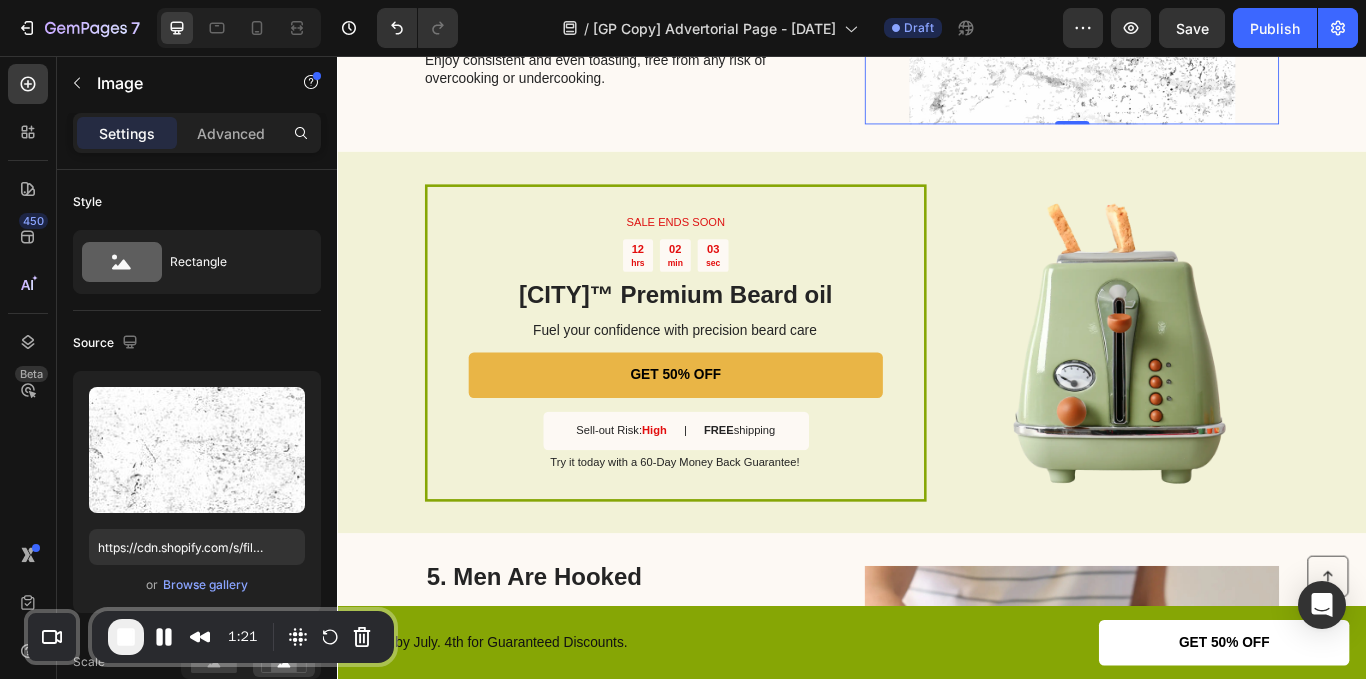 scroll, scrollTop: 2186, scrollLeft: 0, axis: vertical 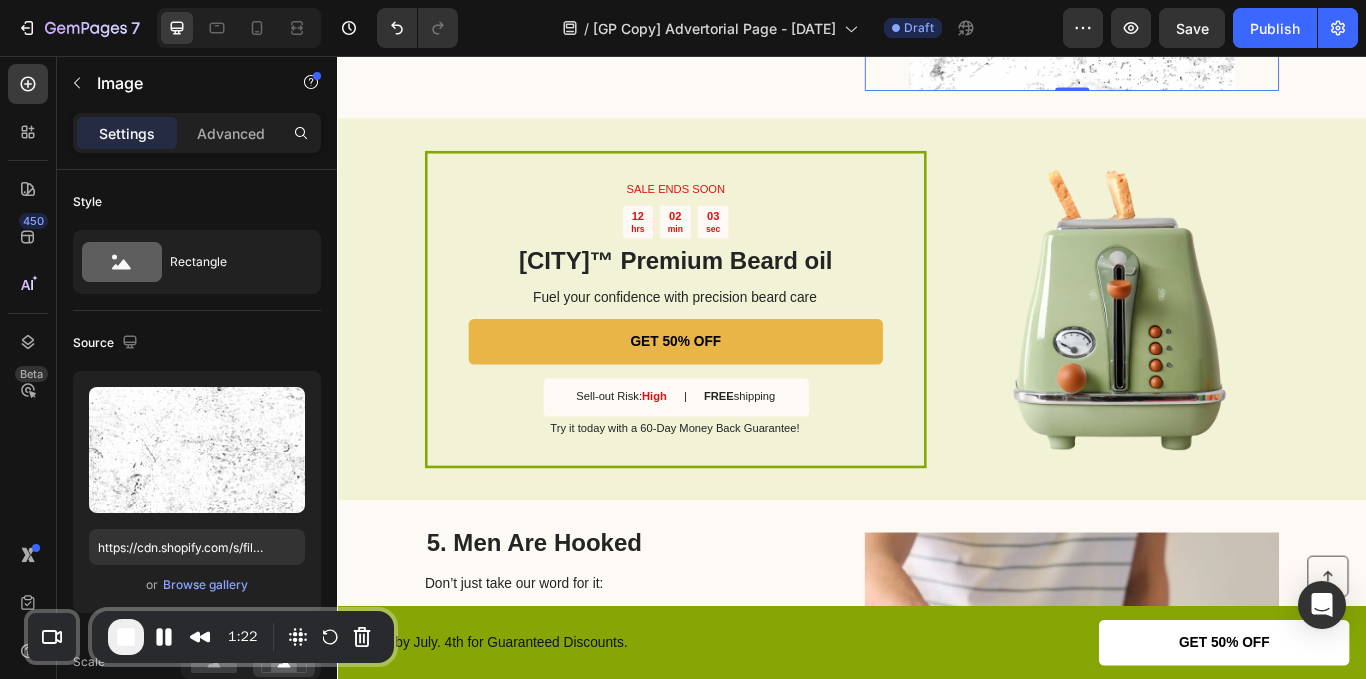 click at bounding box center (1244, 351) 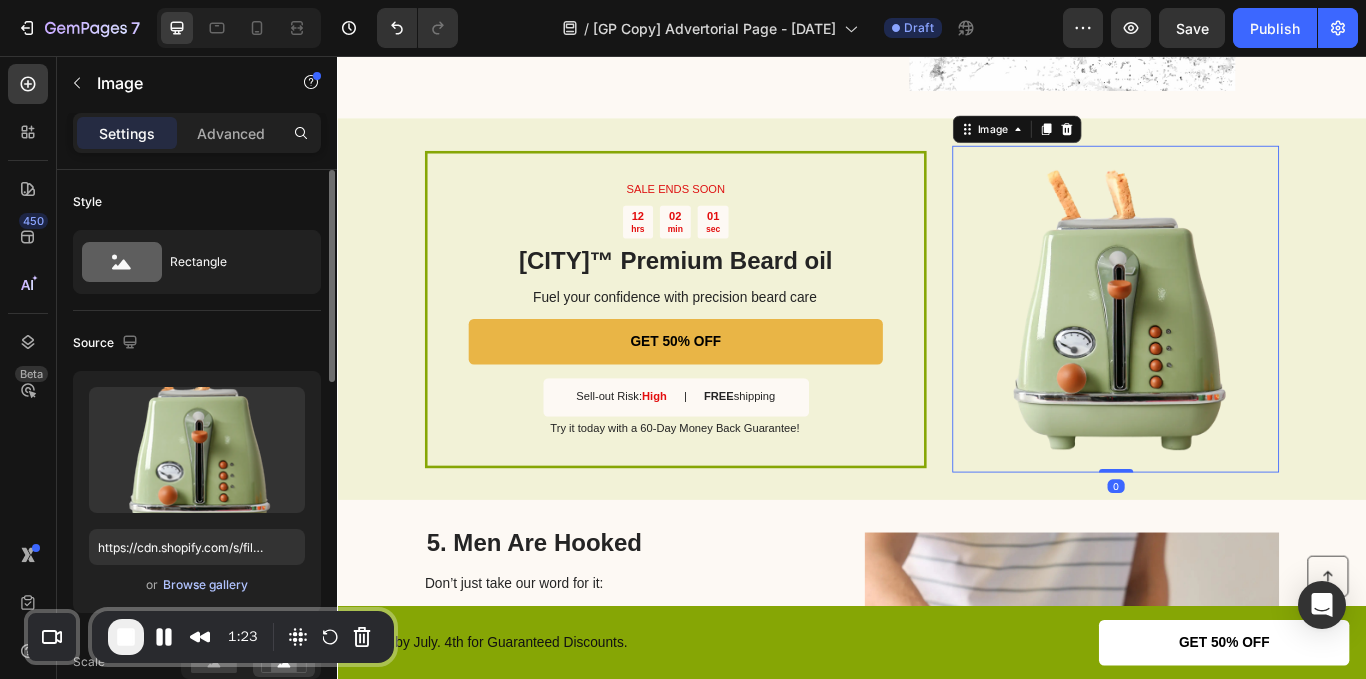 click on "Browse gallery" at bounding box center [205, 585] 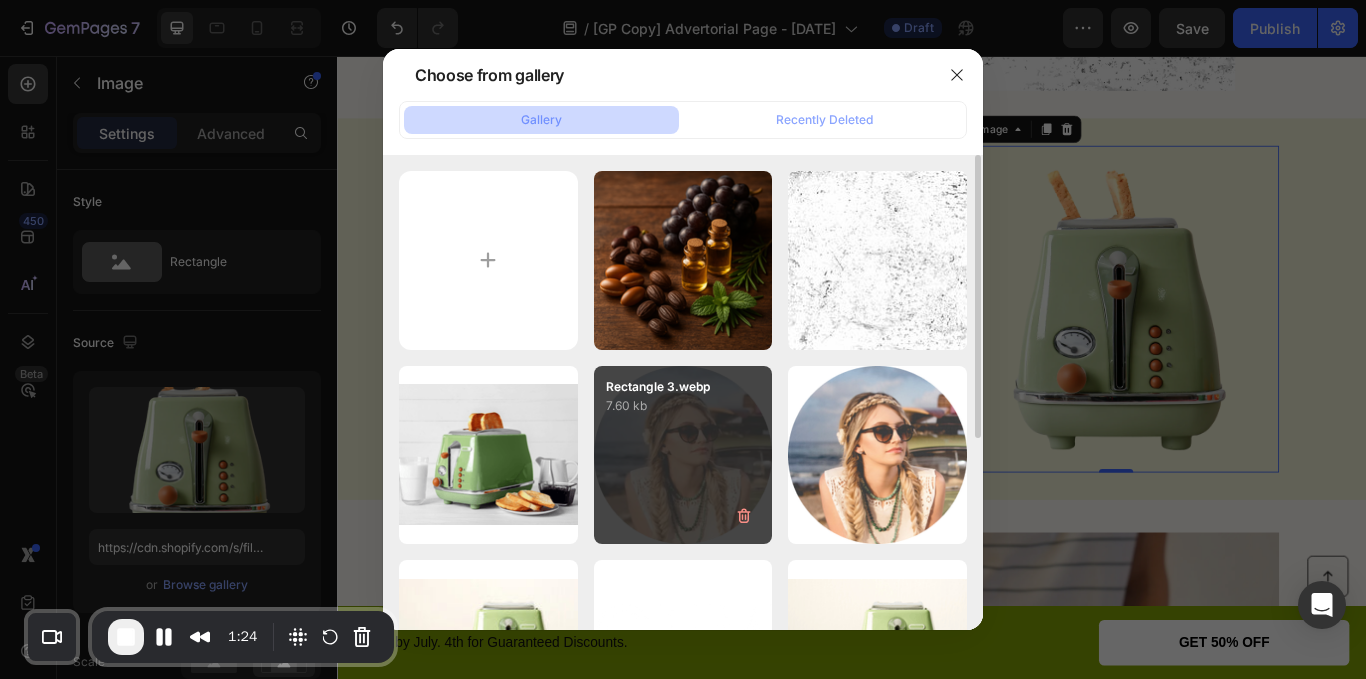 click on "Rectangle 3.webp 7.60 kb" at bounding box center (683, 455) 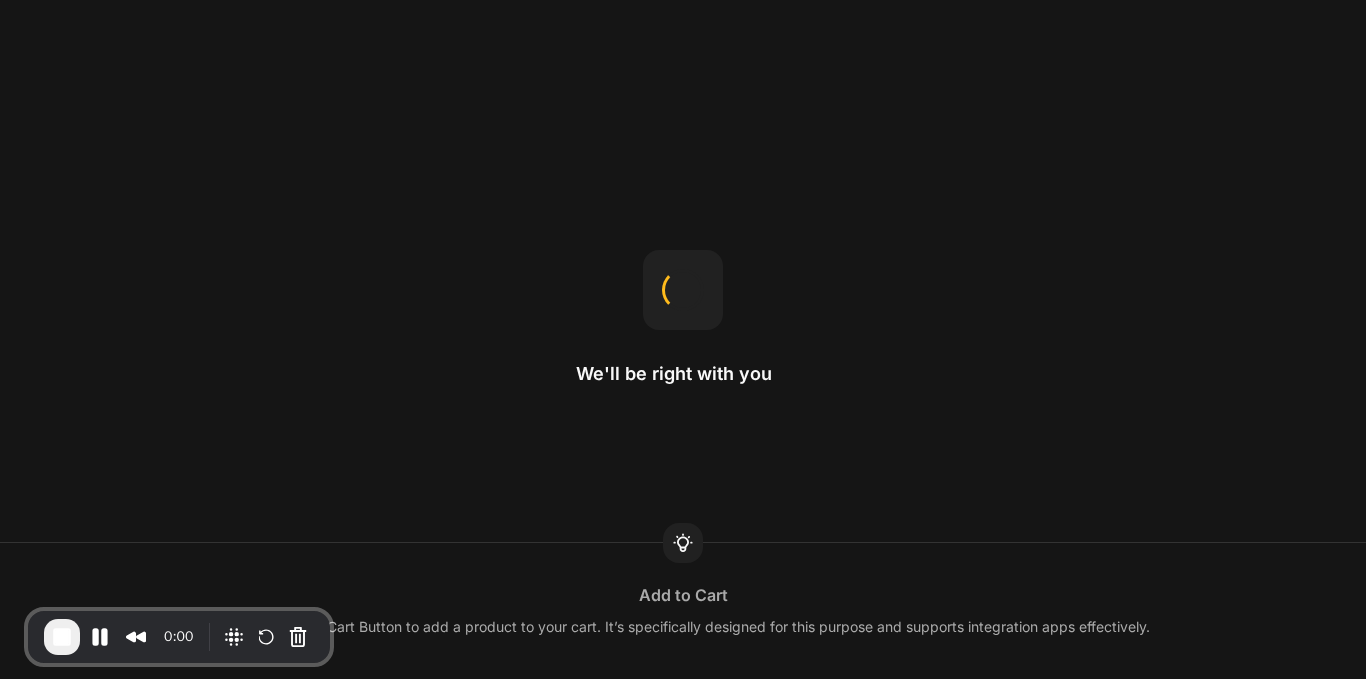 scroll, scrollTop: 0, scrollLeft: 0, axis: both 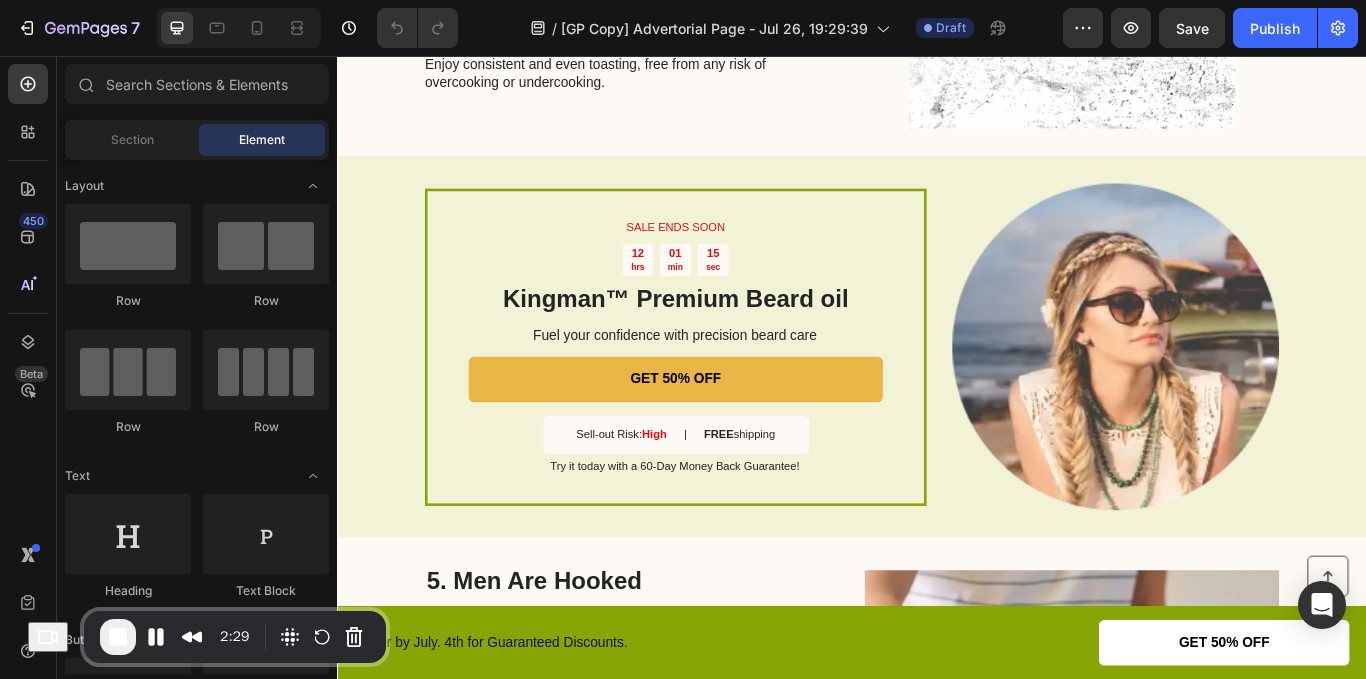 click on "2:29" at bounding box center [235, 637] 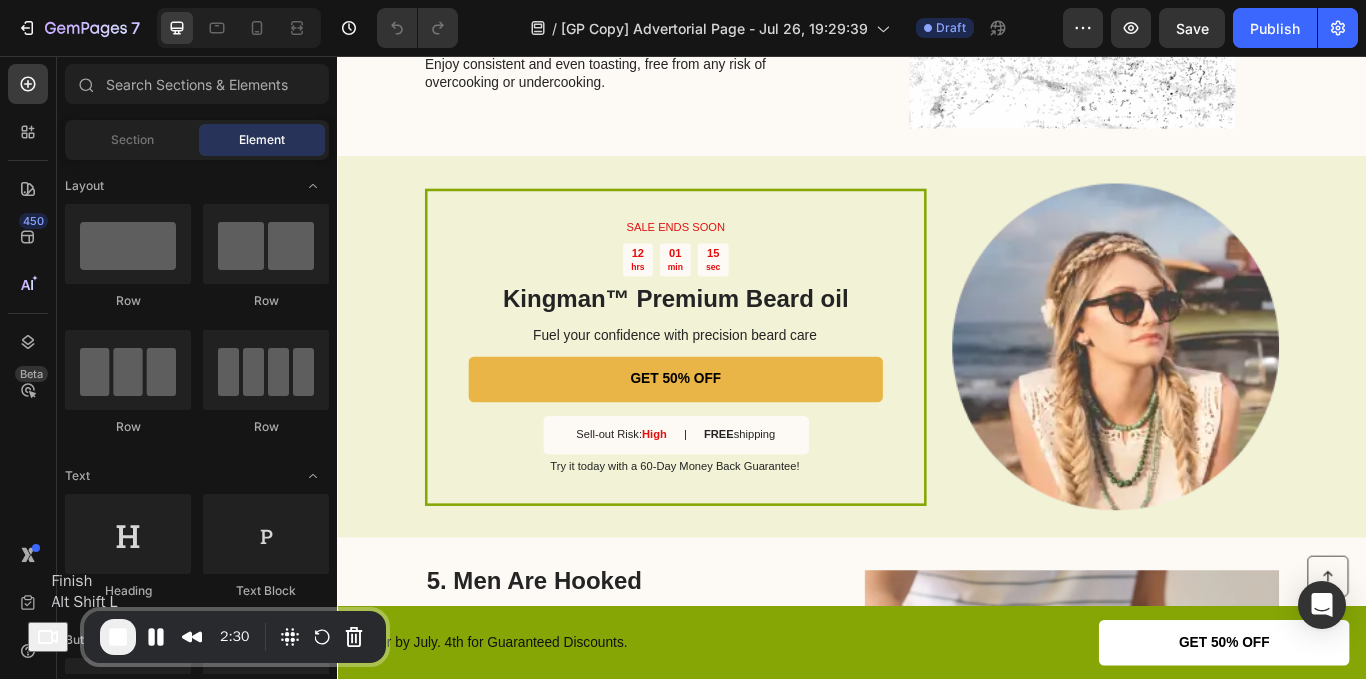 click at bounding box center [118, 637] 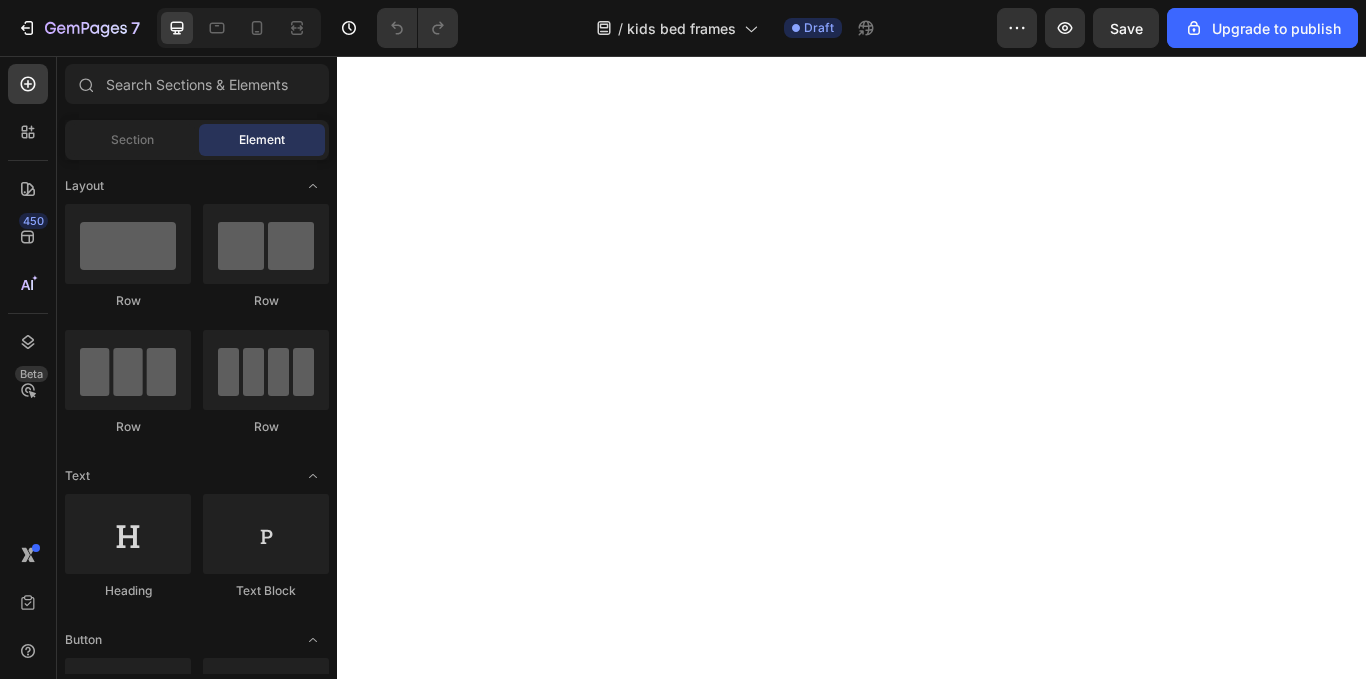 scroll, scrollTop: 0, scrollLeft: 0, axis: both 